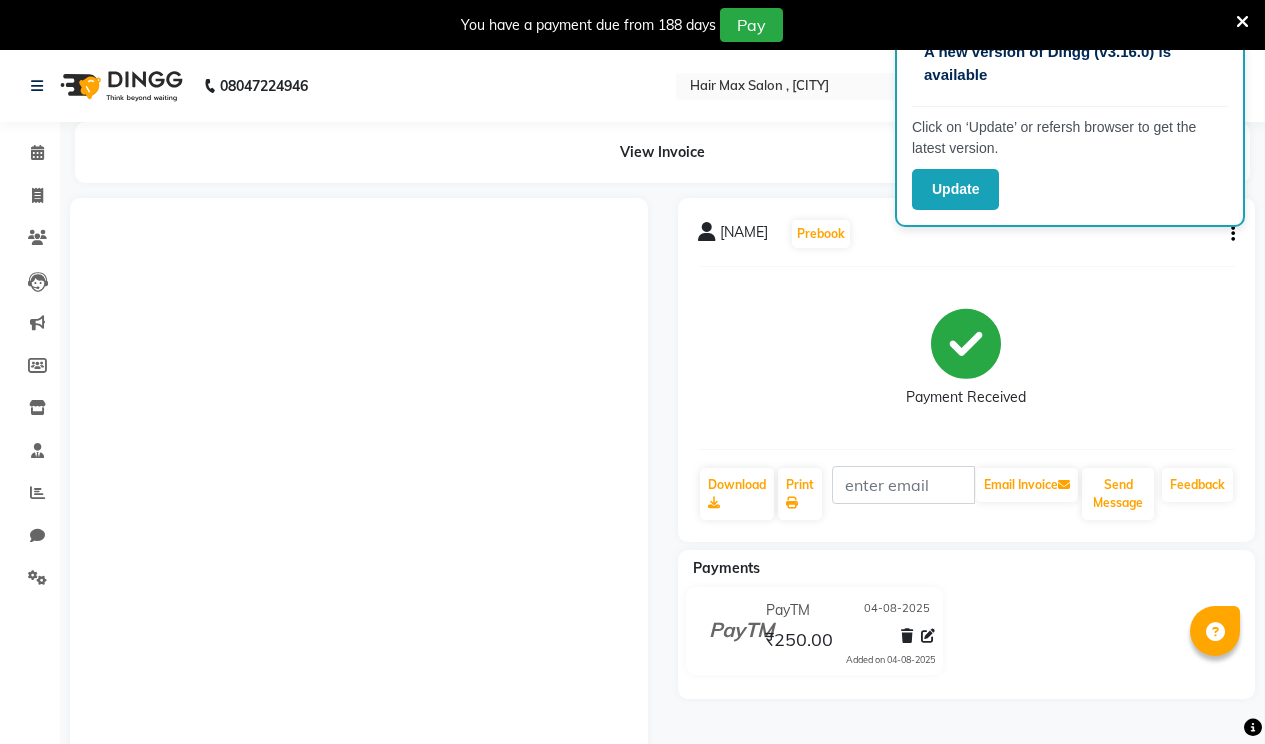 scroll, scrollTop: 98, scrollLeft: 0, axis: vertical 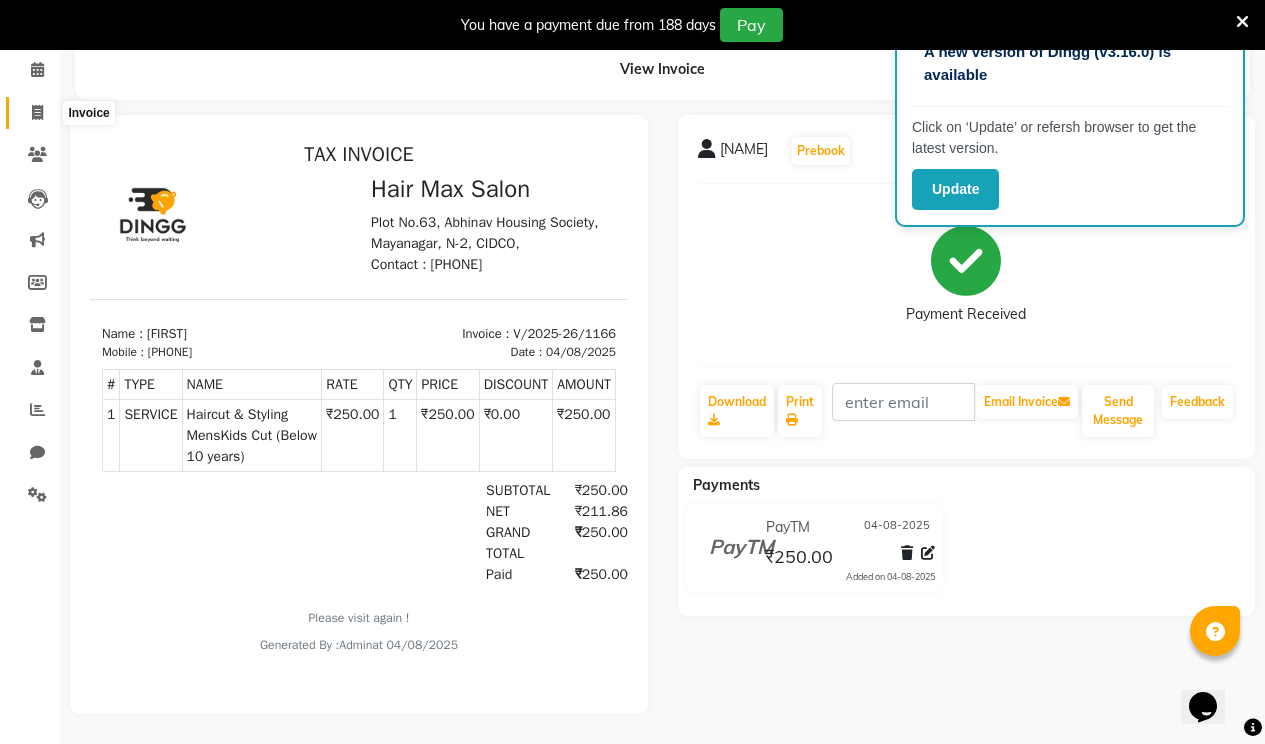 click 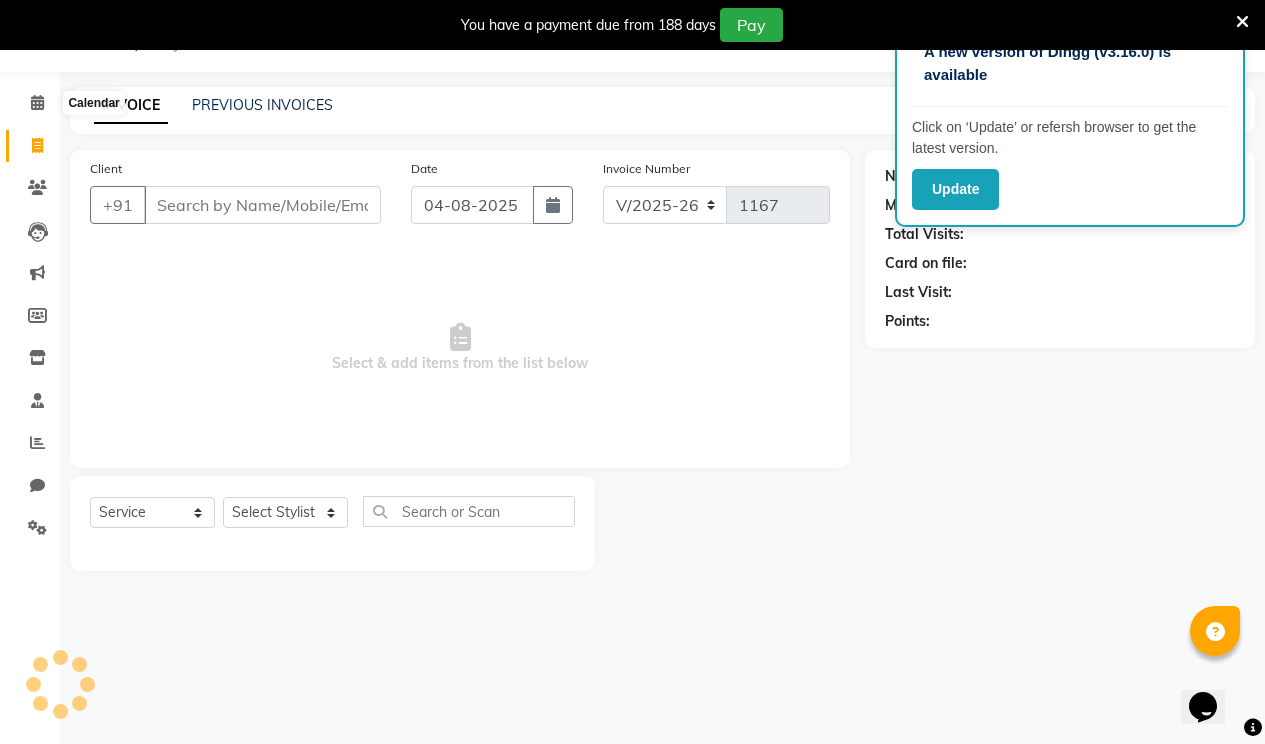 scroll, scrollTop: 50, scrollLeft: 0, axis: vertical 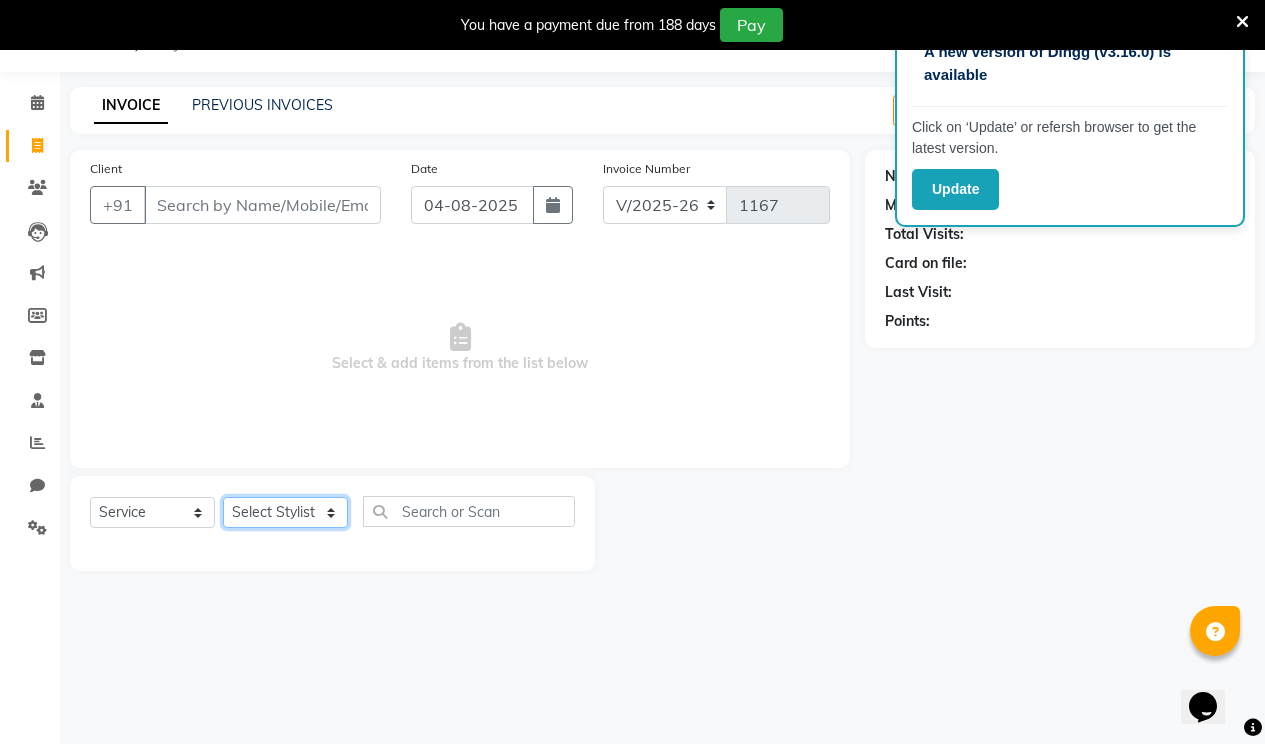click on "Select Stylist [STYLIST] [STYLIST] [STYLIST] [STYLIST] [STYLIST] [STYLIST]" 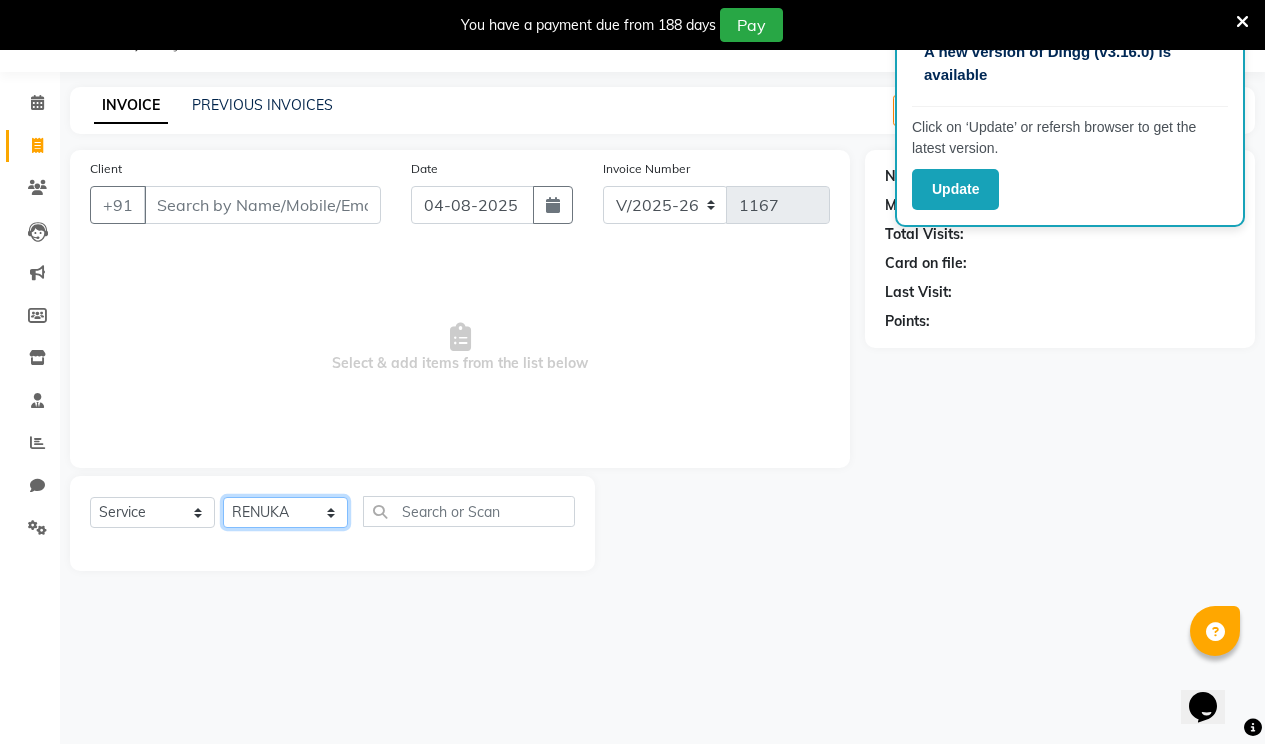 click on "Select Stylist [STYLIST] [STYLIST] [STYLIST] [STYLIST] [STYLIST] [STYLIST]" 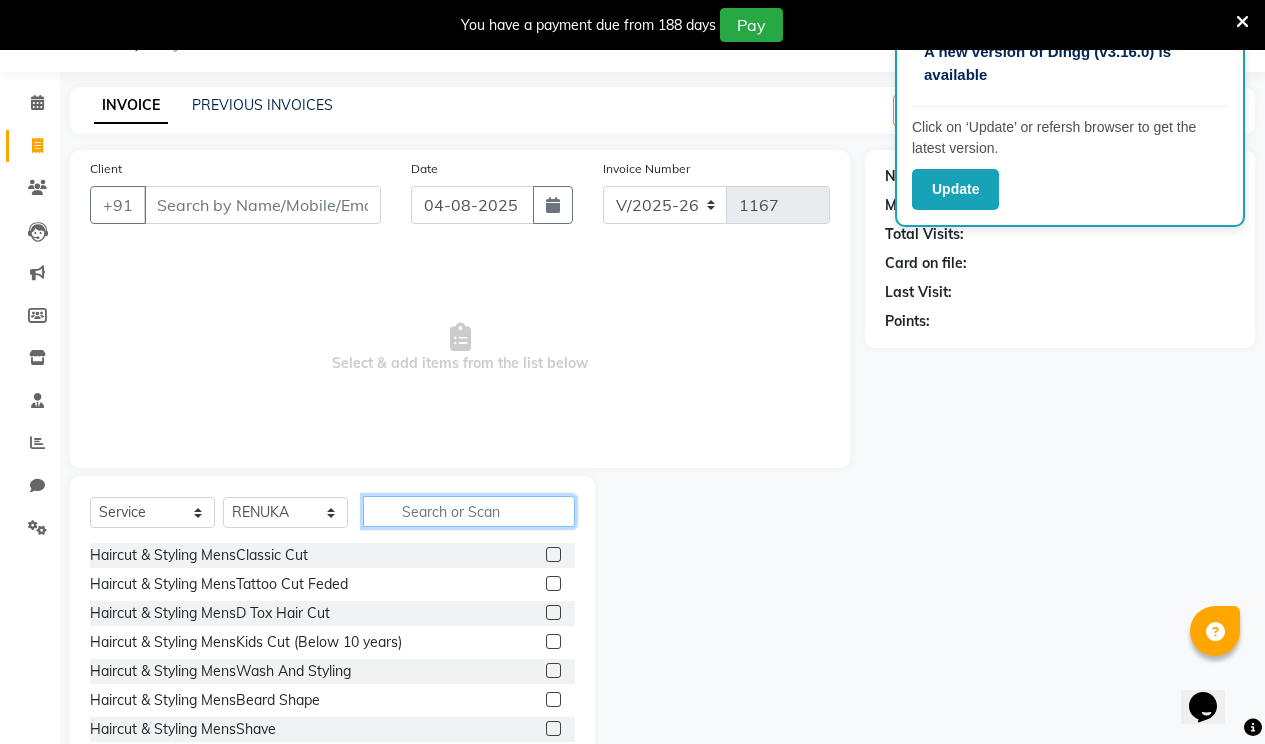 drag, startPoint x: 430, startPoint y: 514, endPoint x: 422, endPoint y: 501, distance: 15.264338 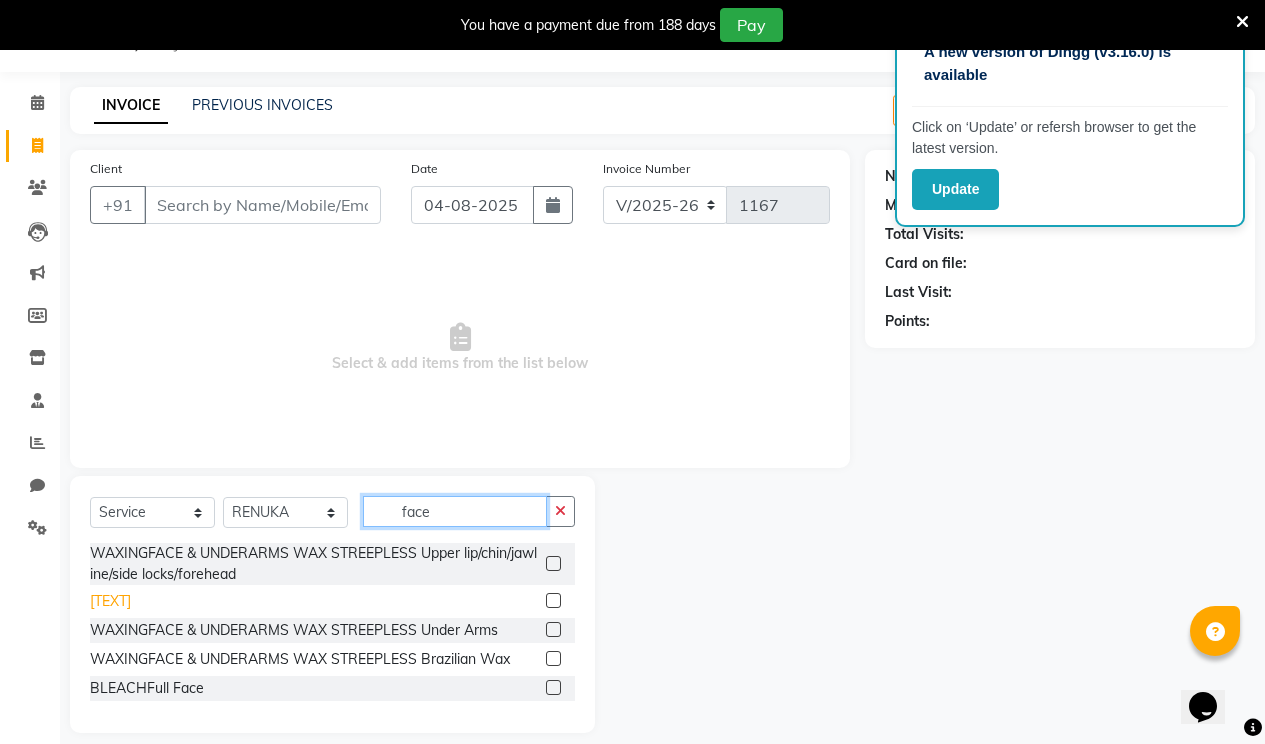 type on "face" 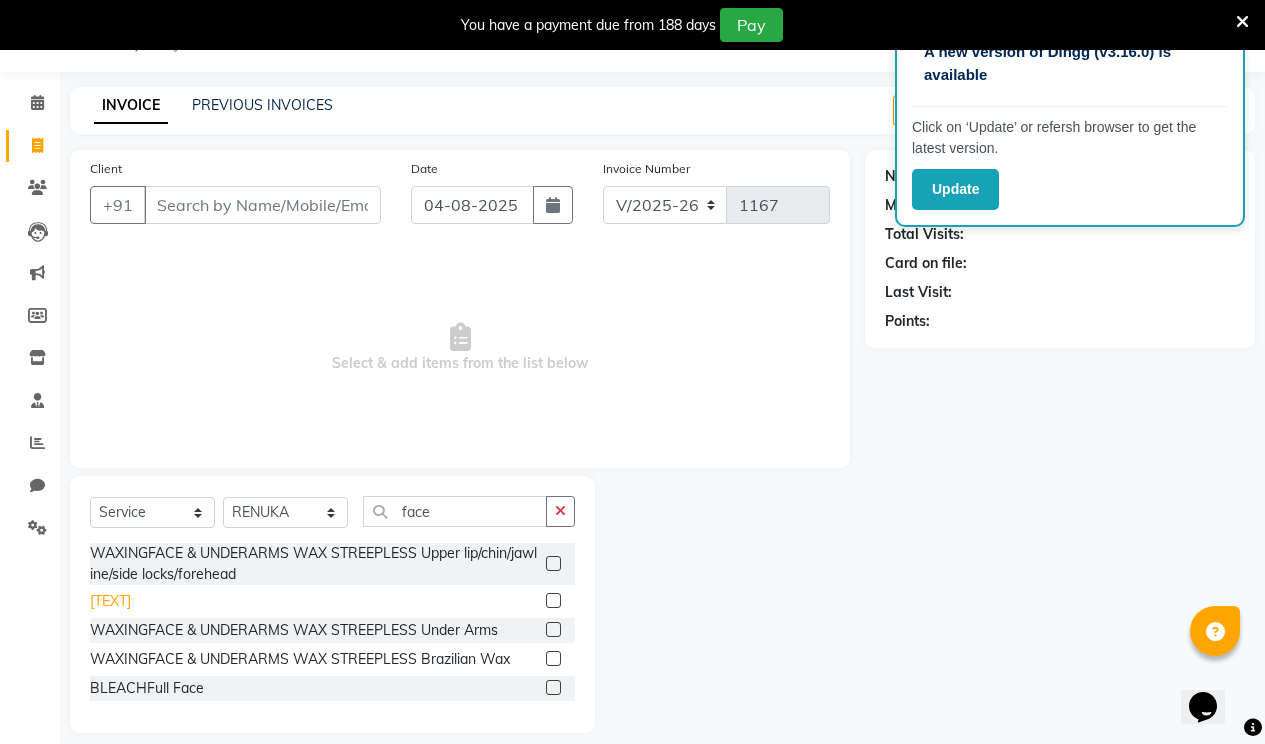 click on "[TEXT]" 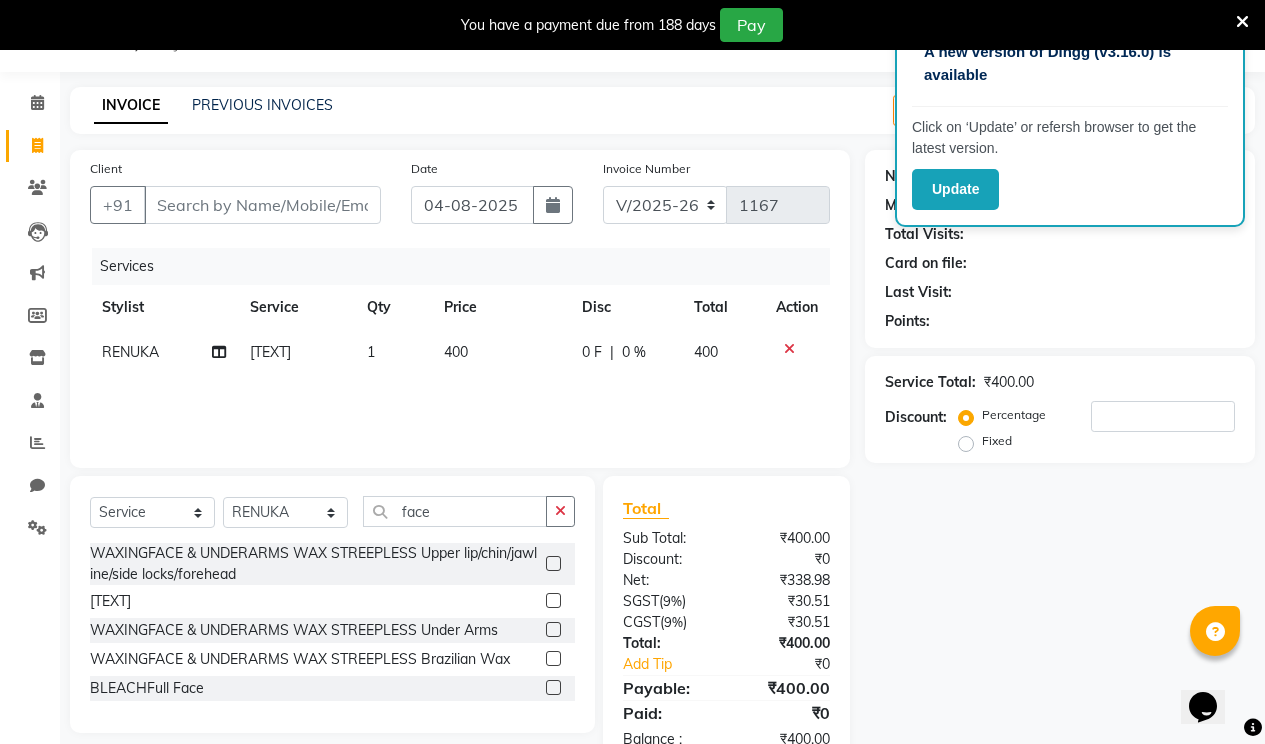 click 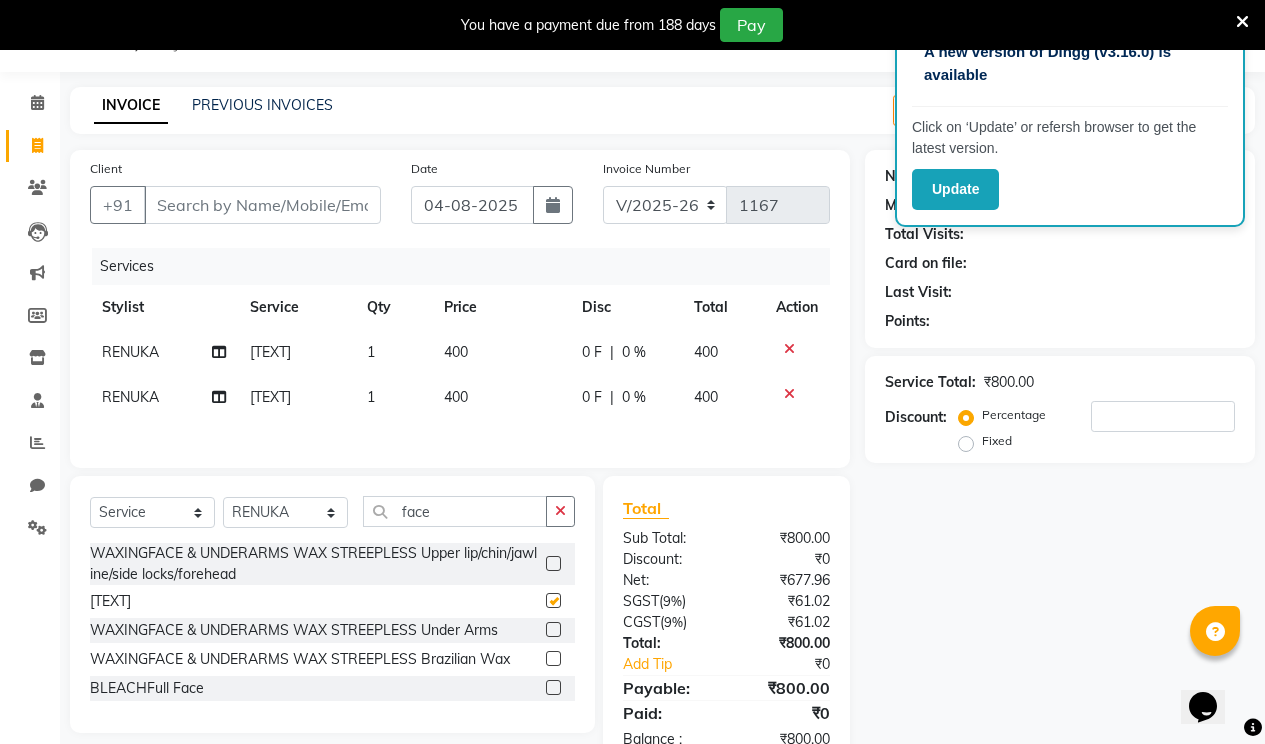 checkbox on "false" 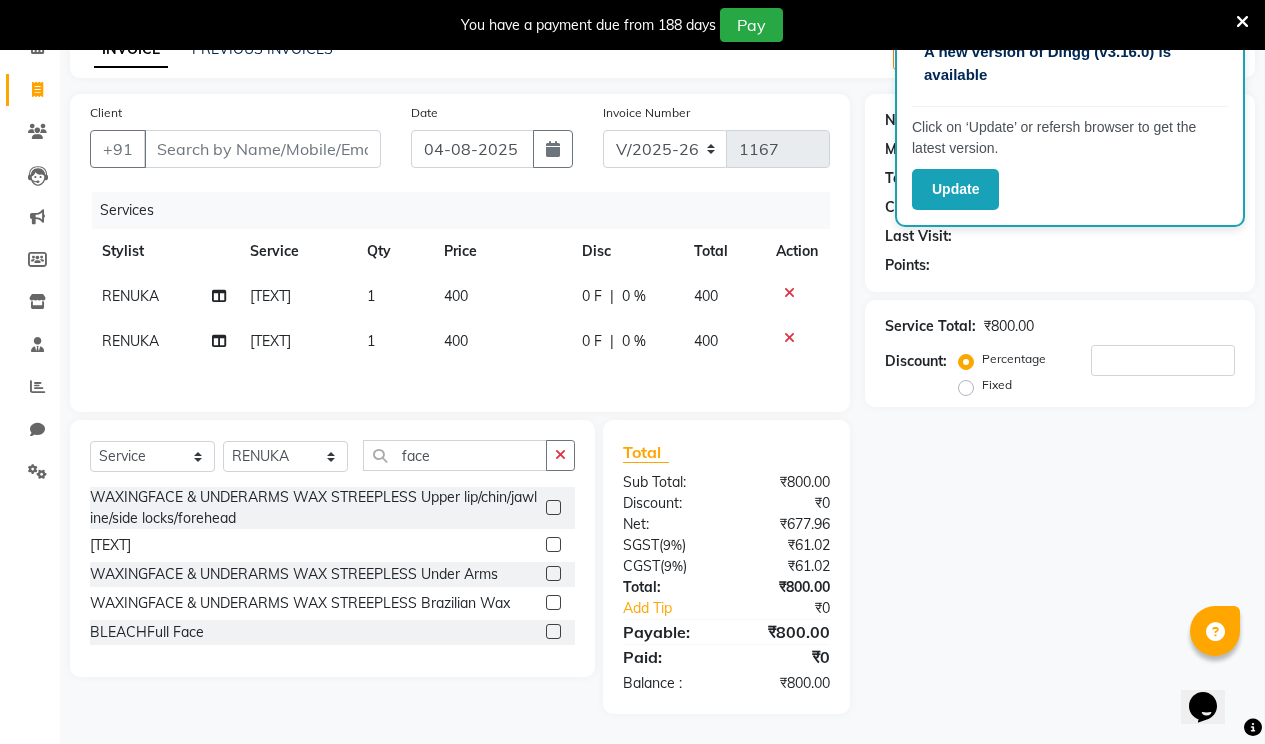 scroll, scrollTop: 277, scrollLeft: 0, axis: vertical 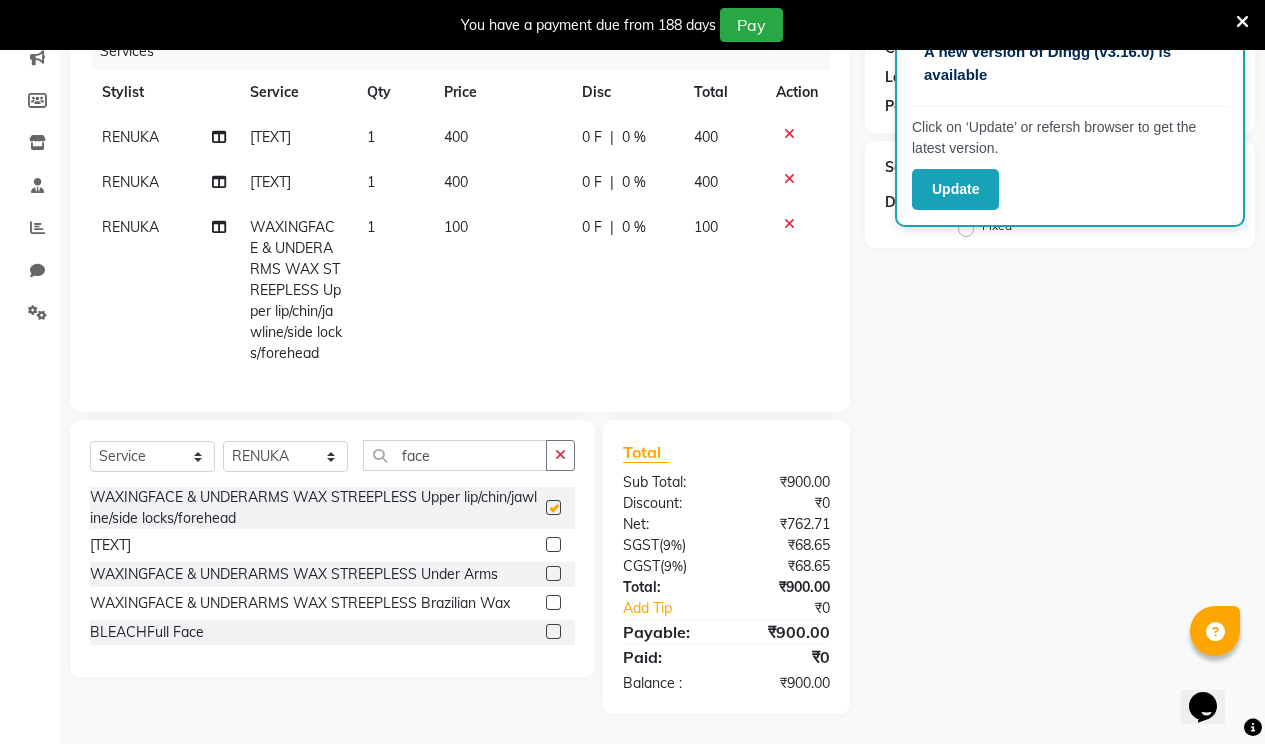 checkbox on "false" 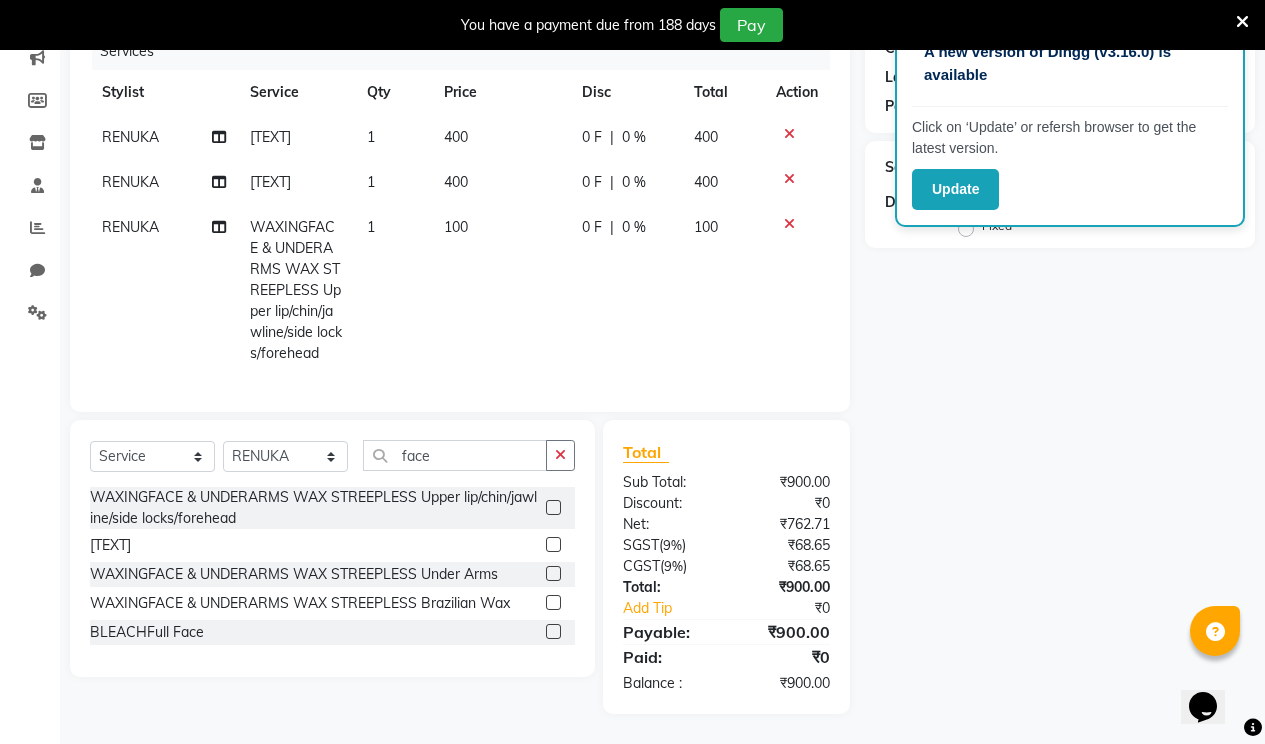 scroll, scrollTop: 406, scrollLeft: 0, axis: vertical 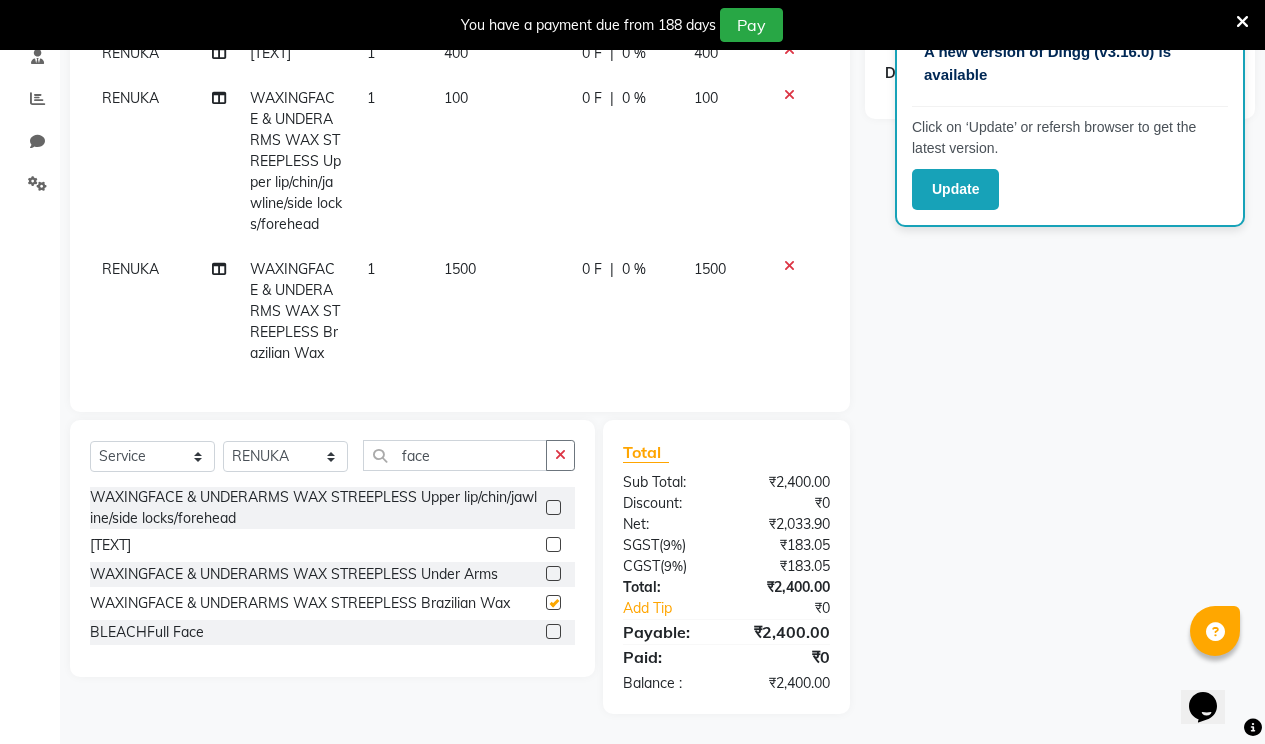checkbox on "false" 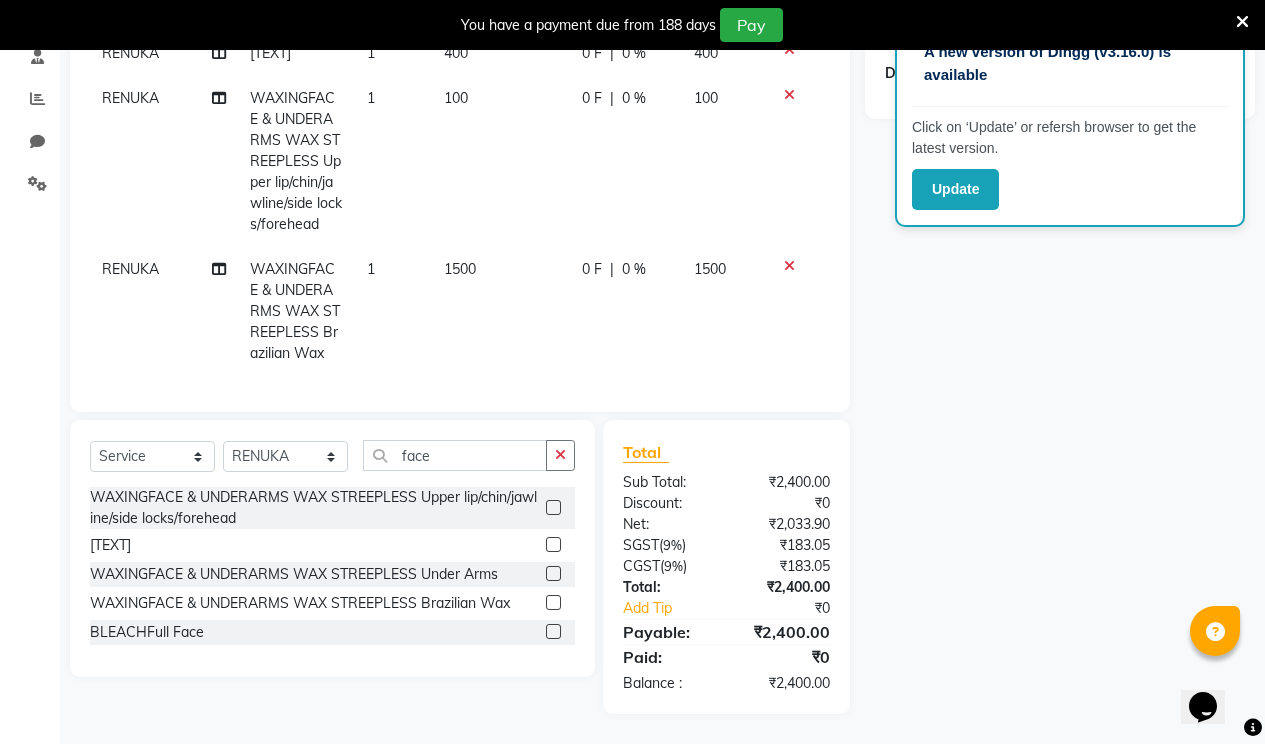 click 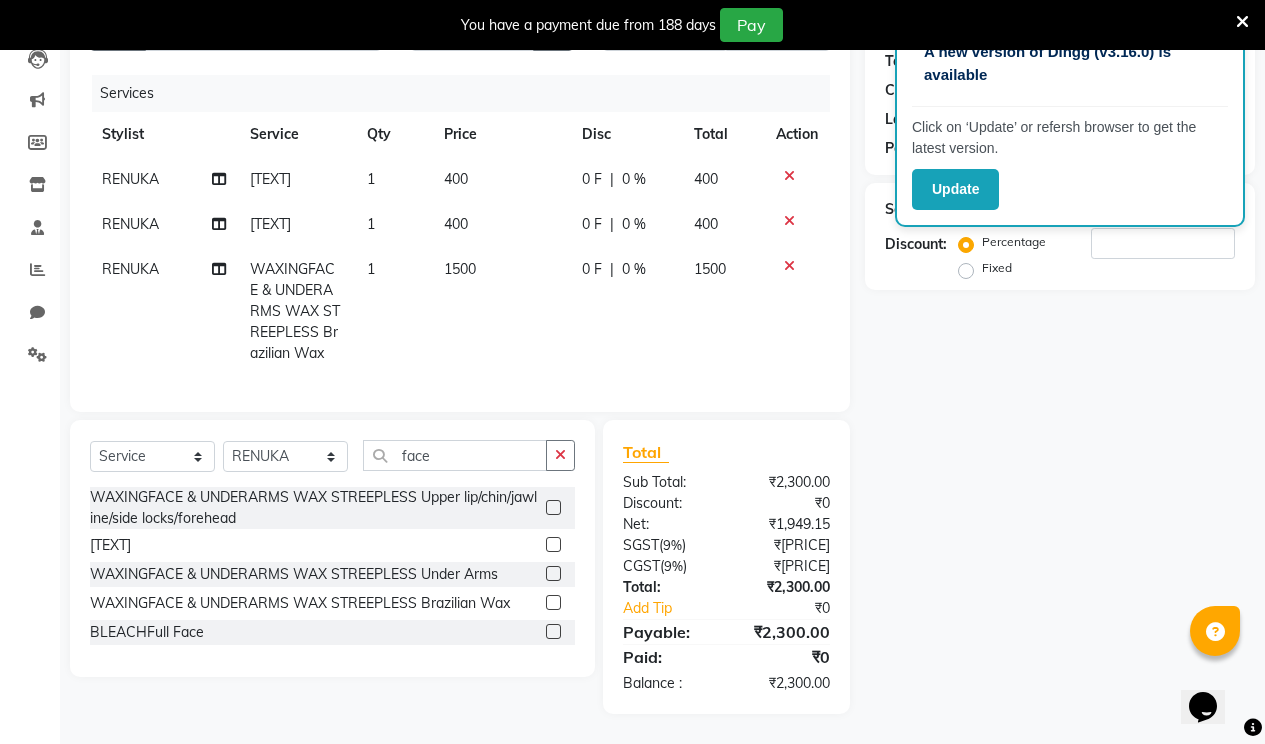 click 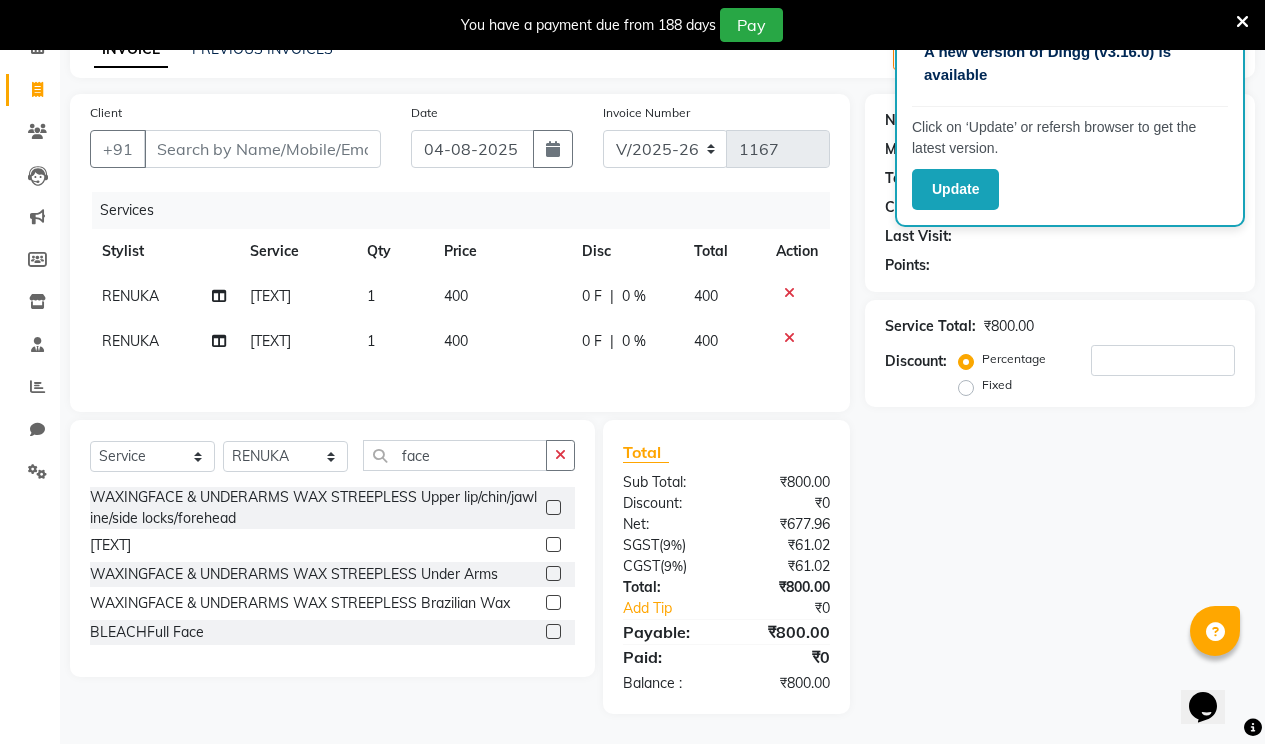 click 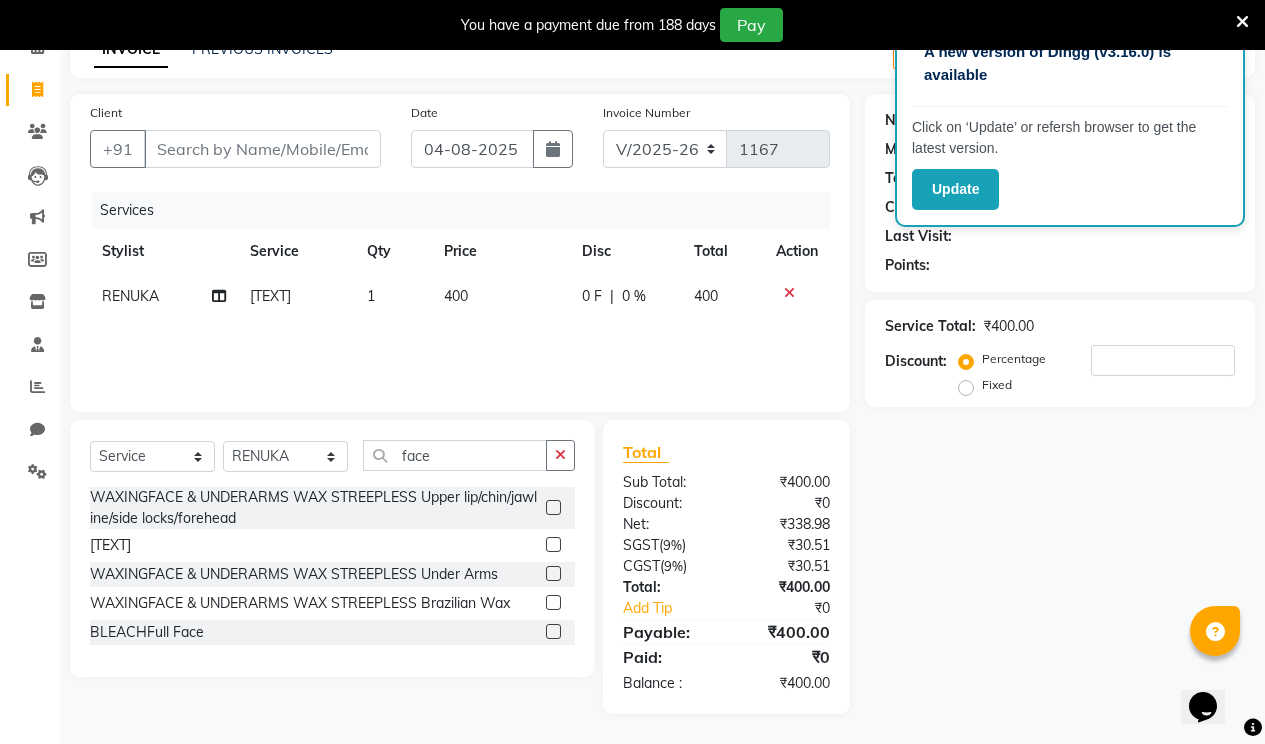 scroll, scrollTop: 148, scrollLeft: 0, axis: vertical 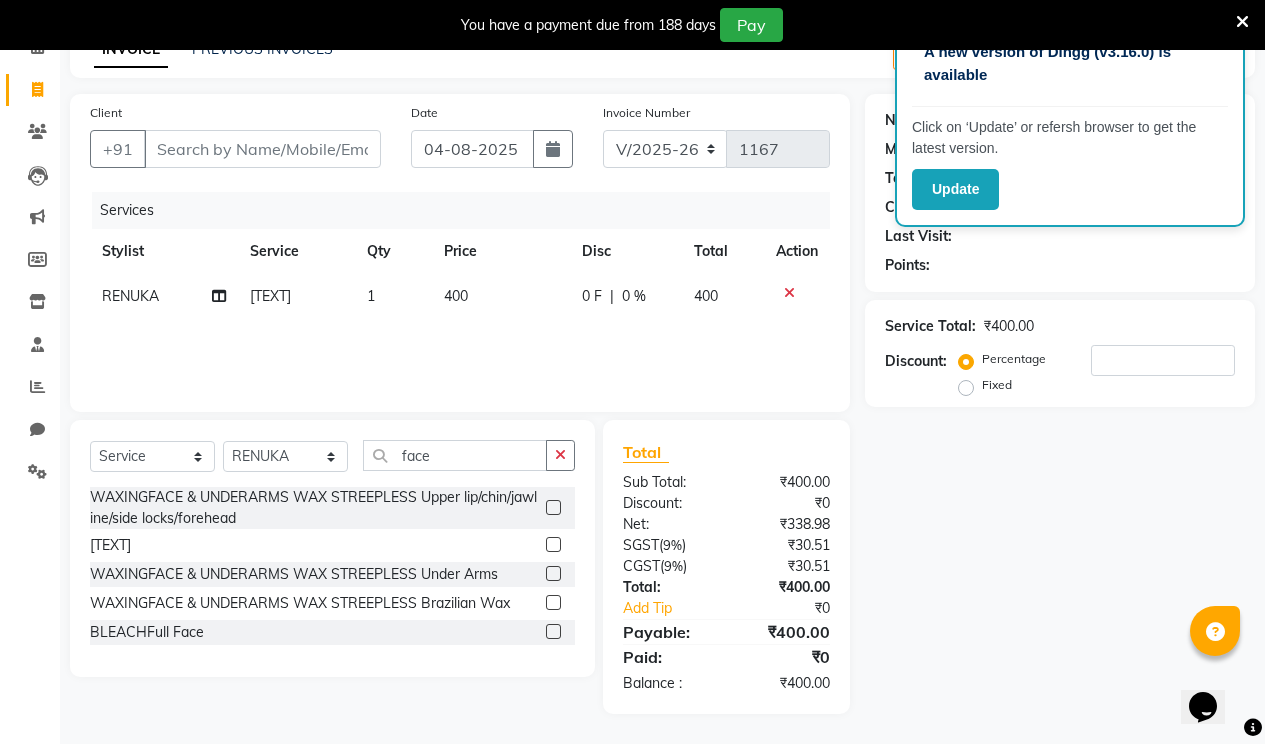 click 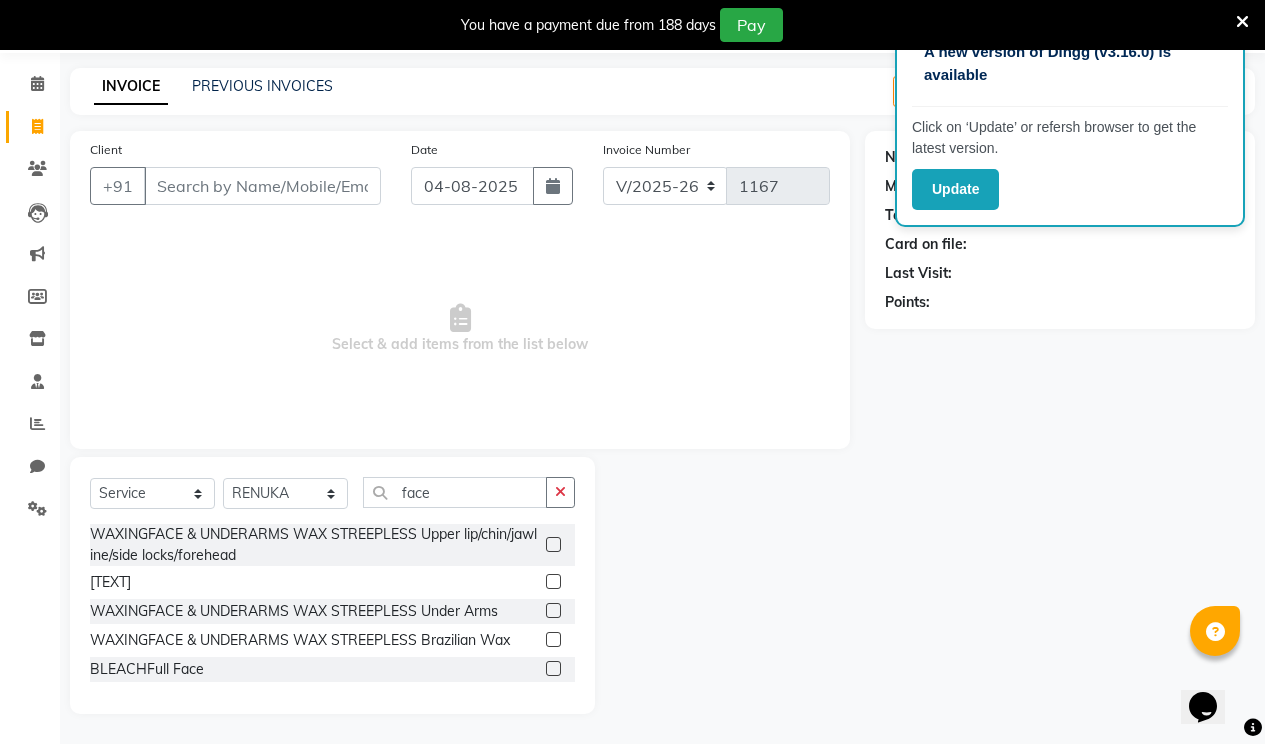 scroll, scrollTop: 69, scrollLeft: 0, axis: vertical 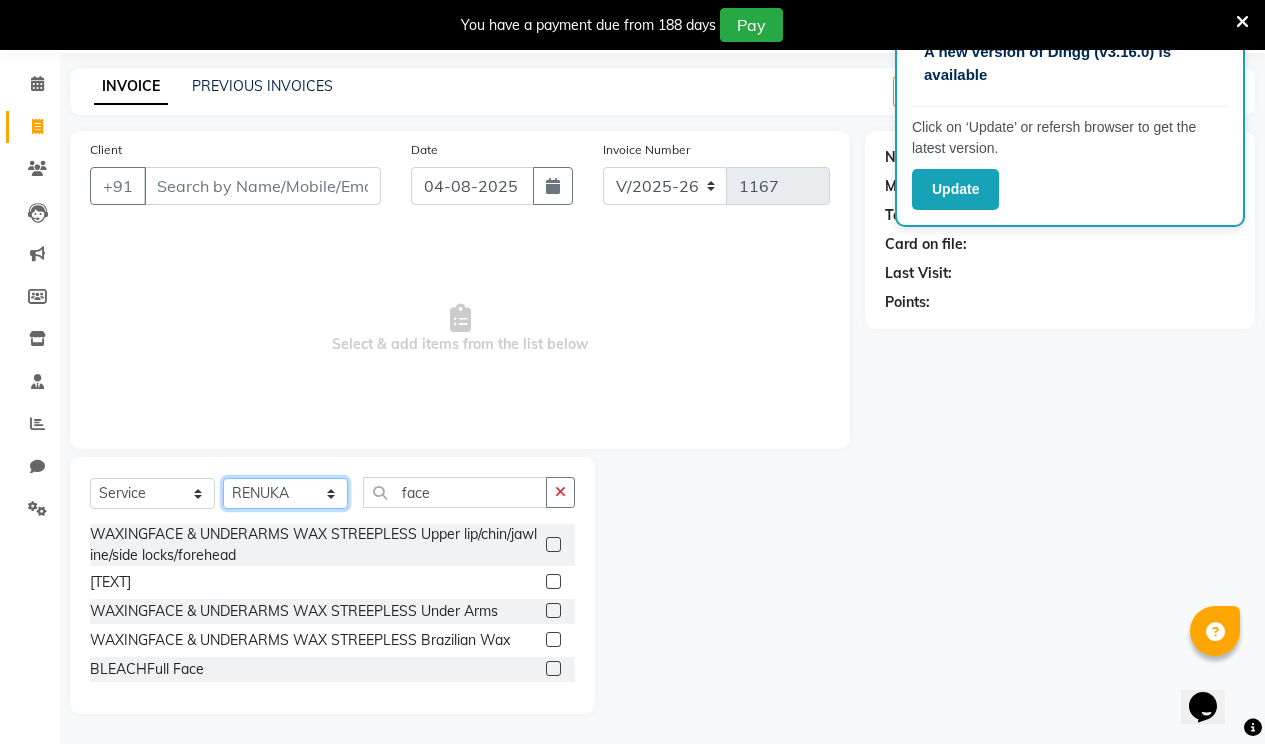 click on "Select Stylist [STYLIST] [STYLIST] [STYLIST] [STYLIST] [STYLIST] [STYLIST]" 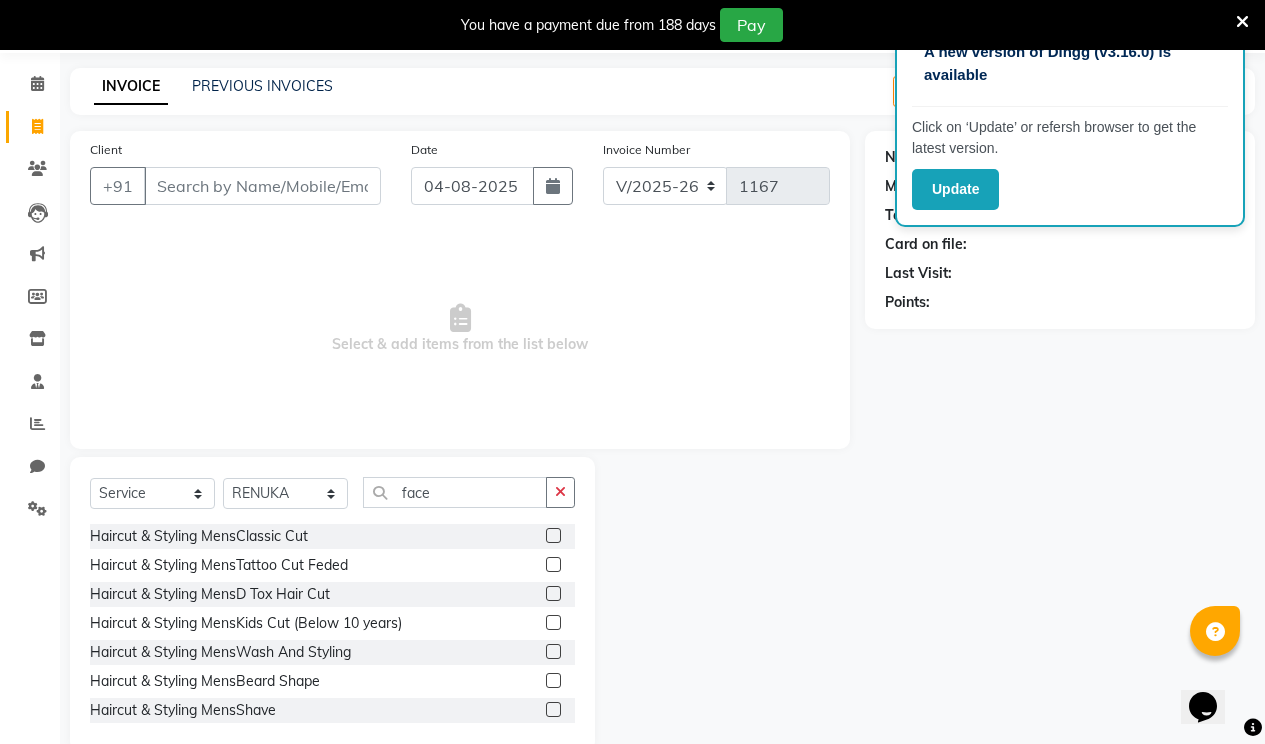 click on "Haircut & Styling MensClassic Cut" 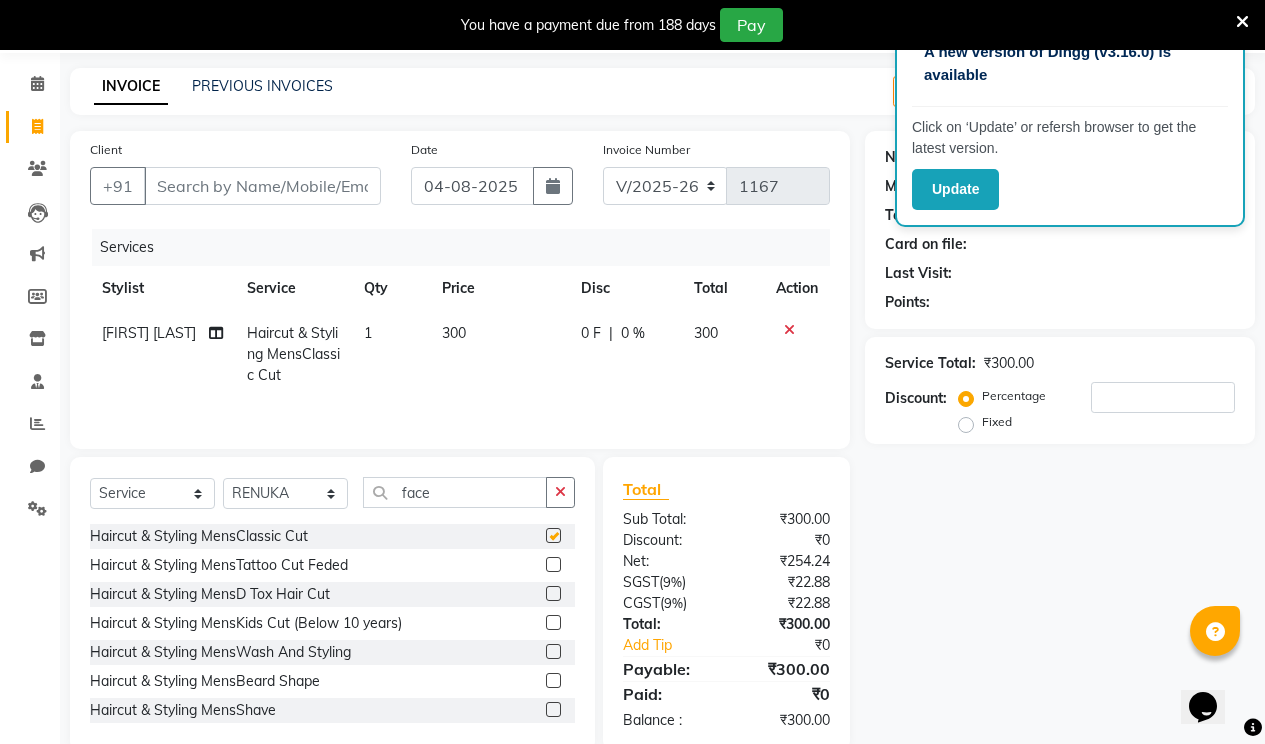 checkbox on "false" 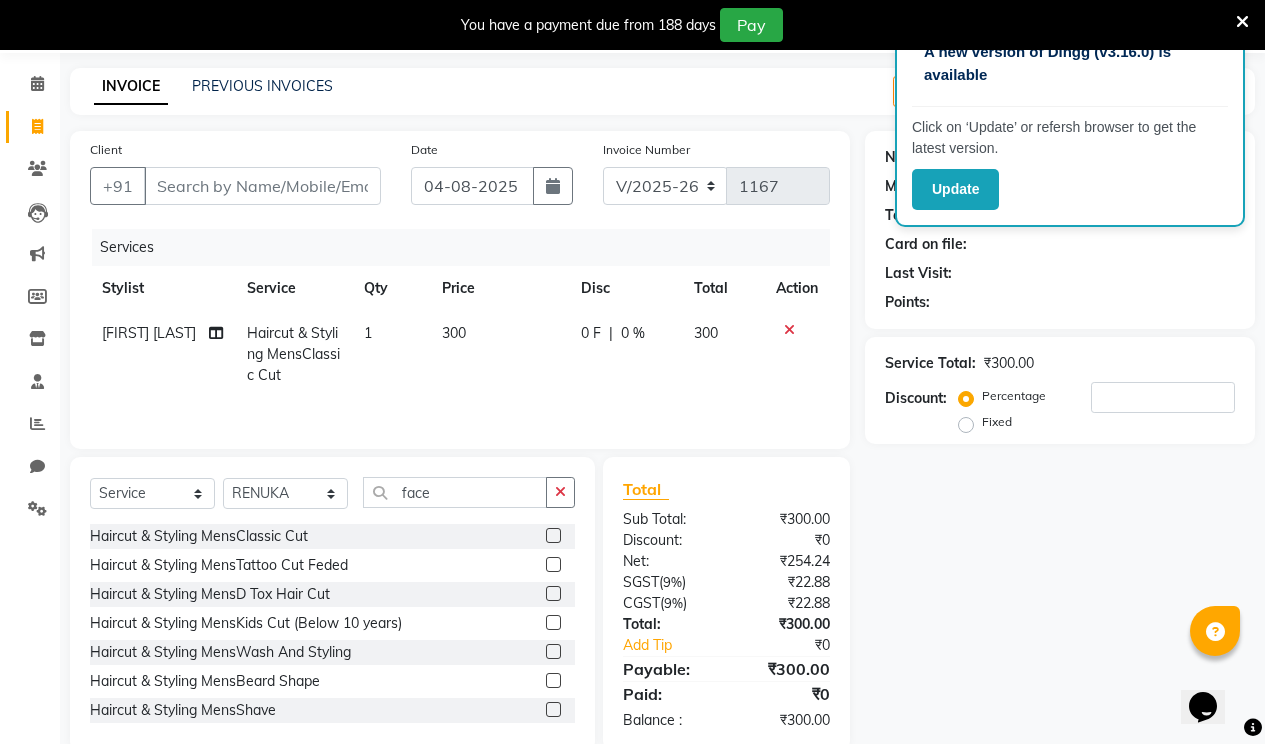 click 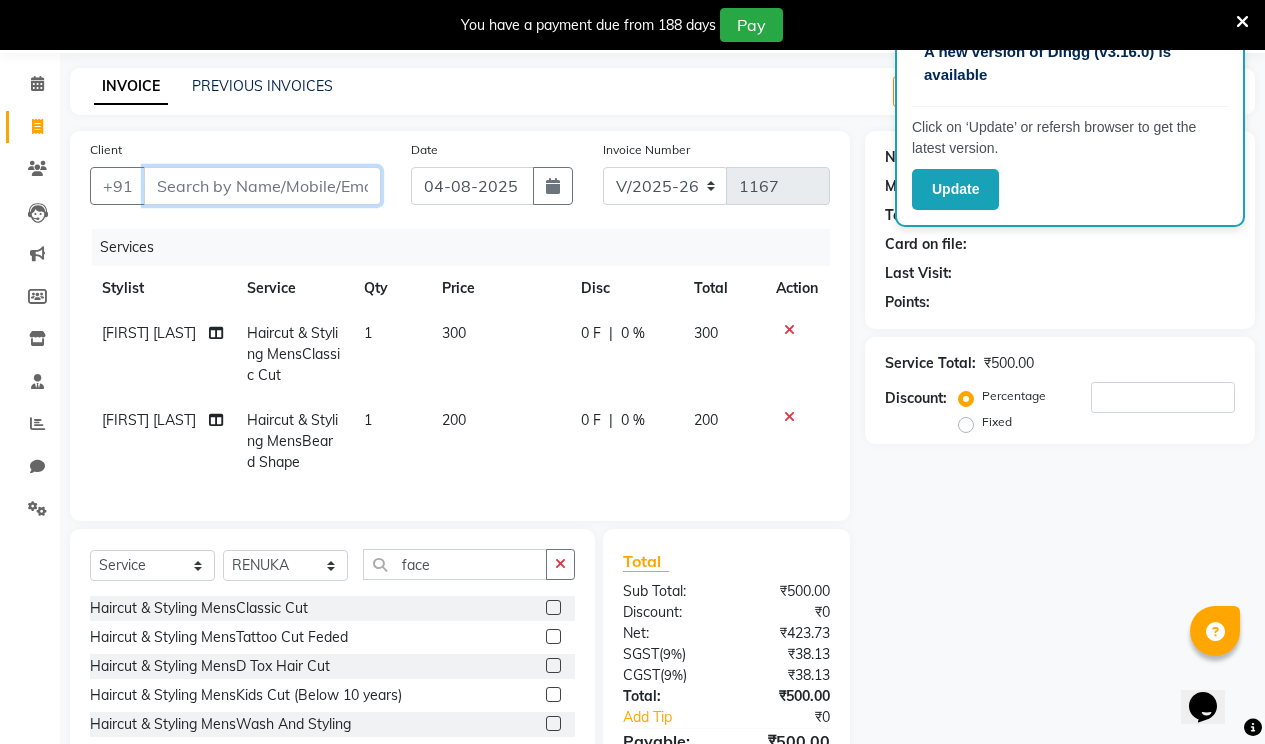 click on "Client" at bounding box center (262, 186) 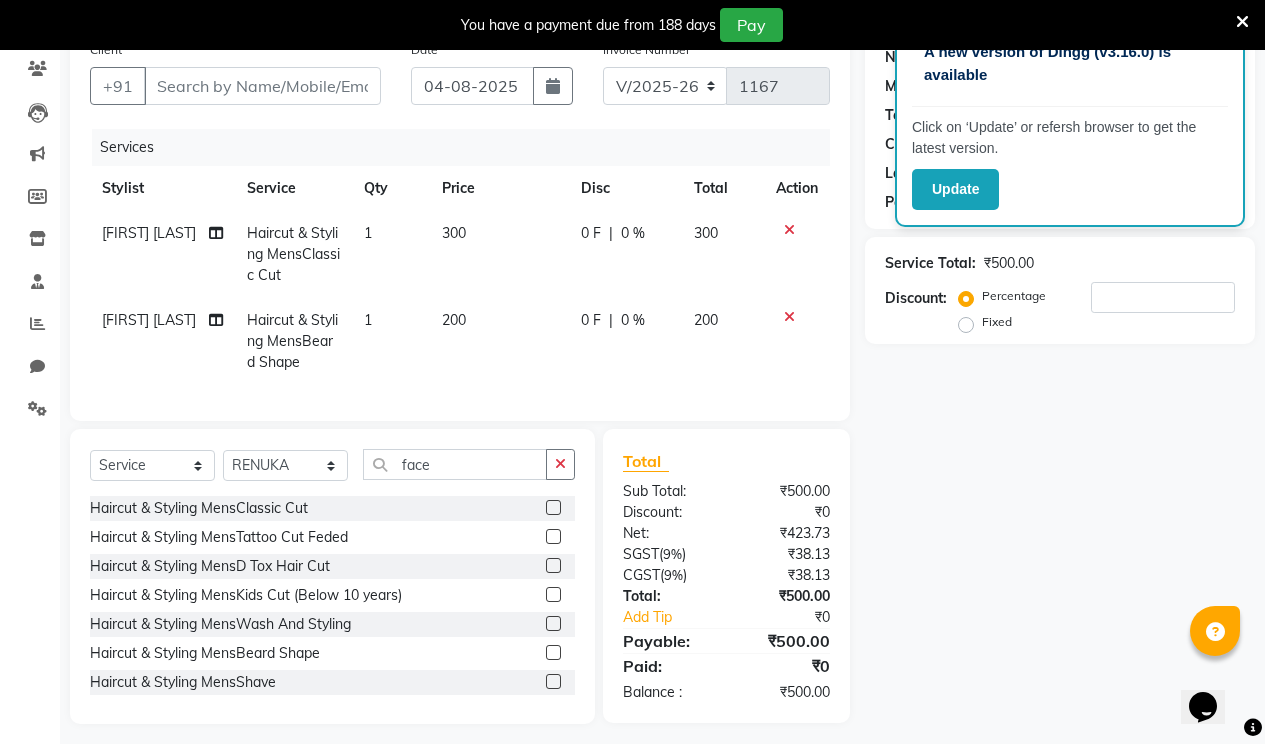 click 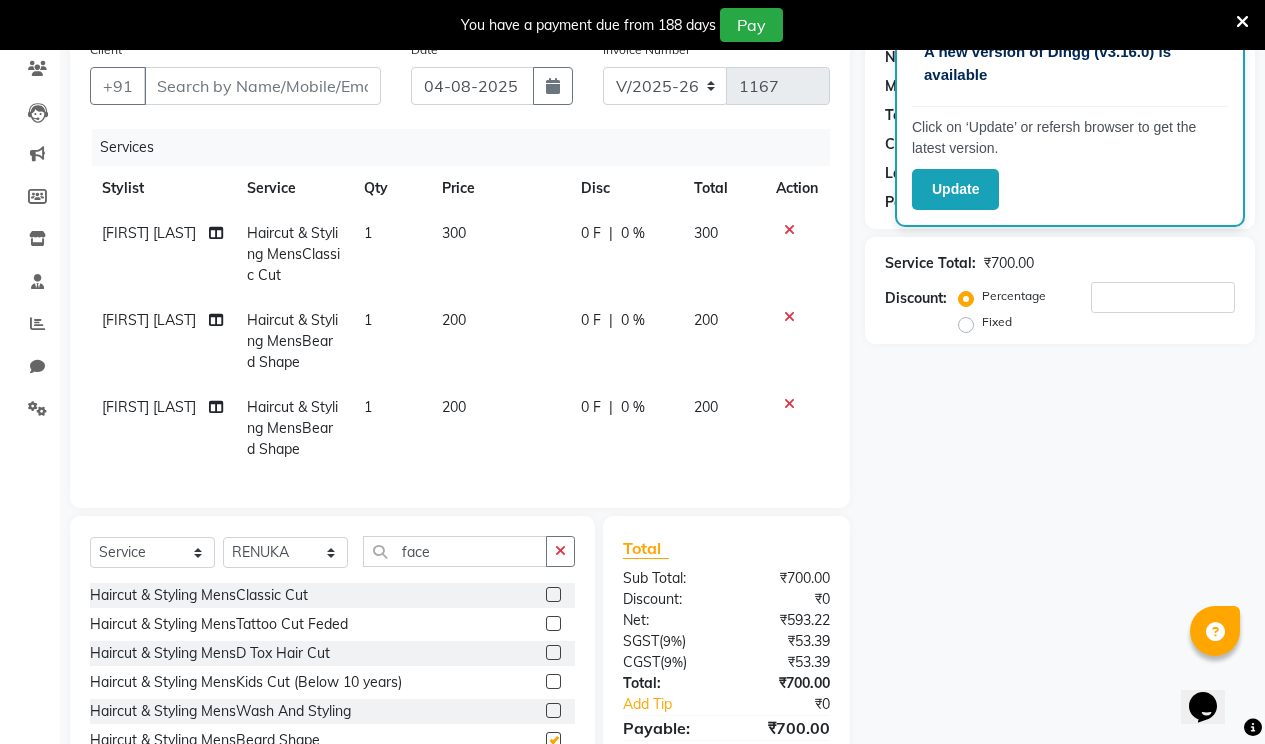 checkbox on "false" 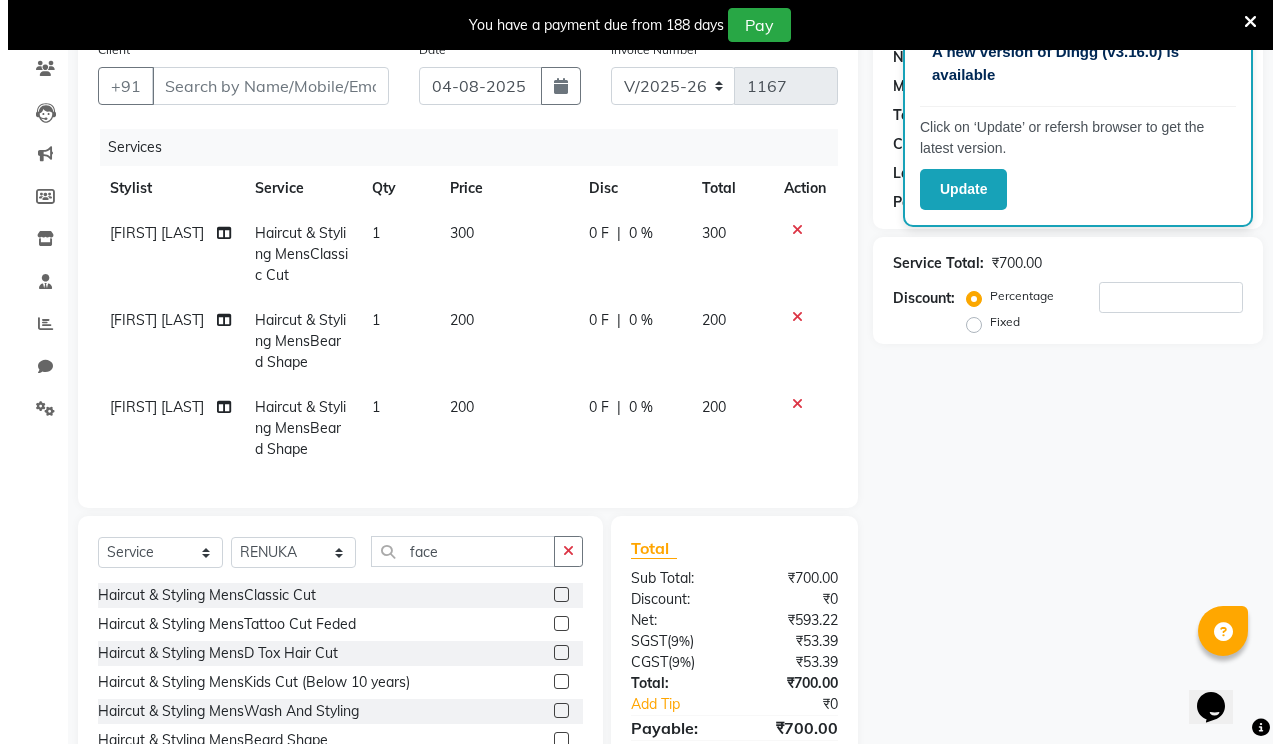 scroll, scrollTop: 0, scrollLeft: 0, axis: both 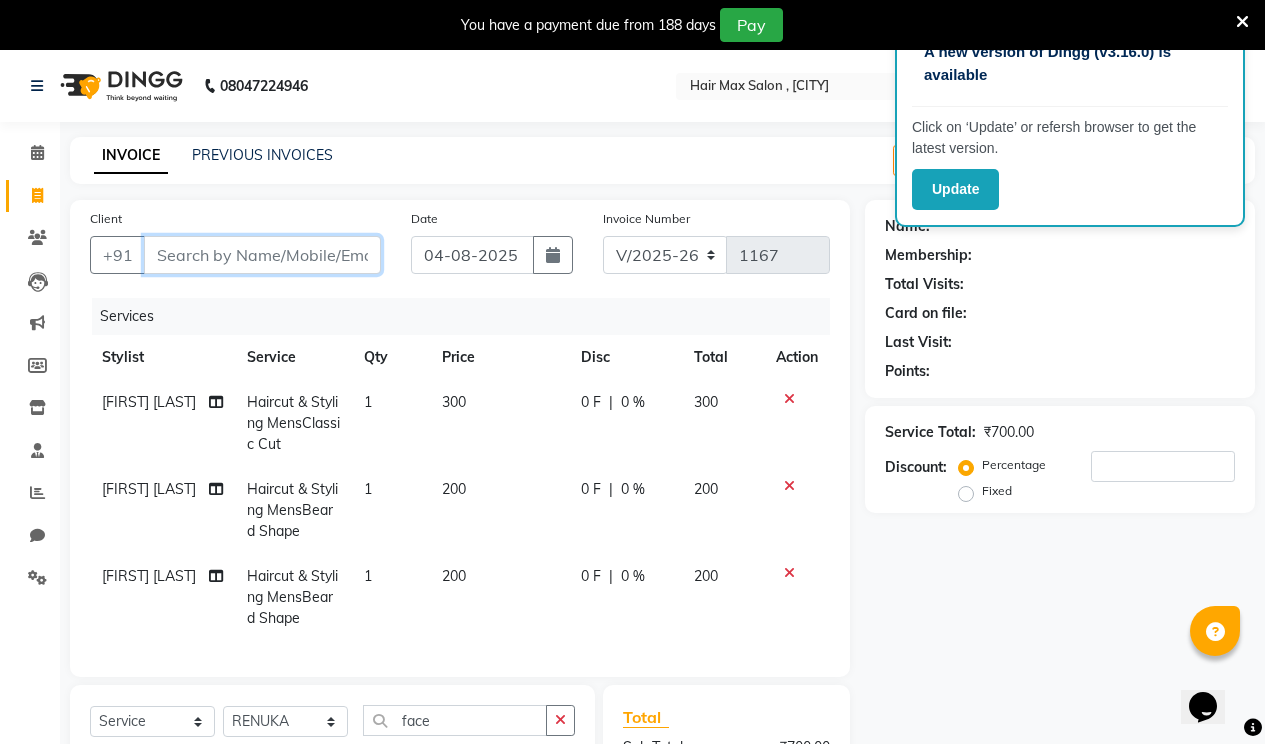 click on "Client" at bounding box center (262, 255) 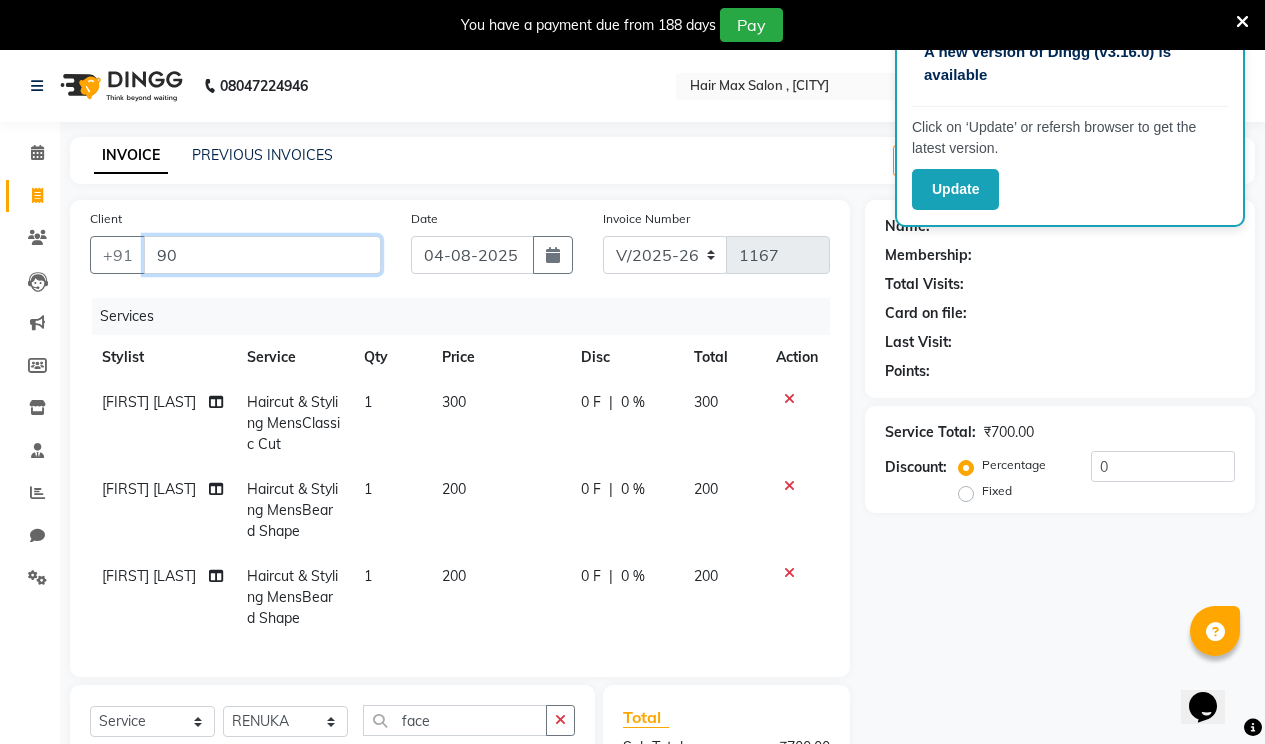 type on "9" 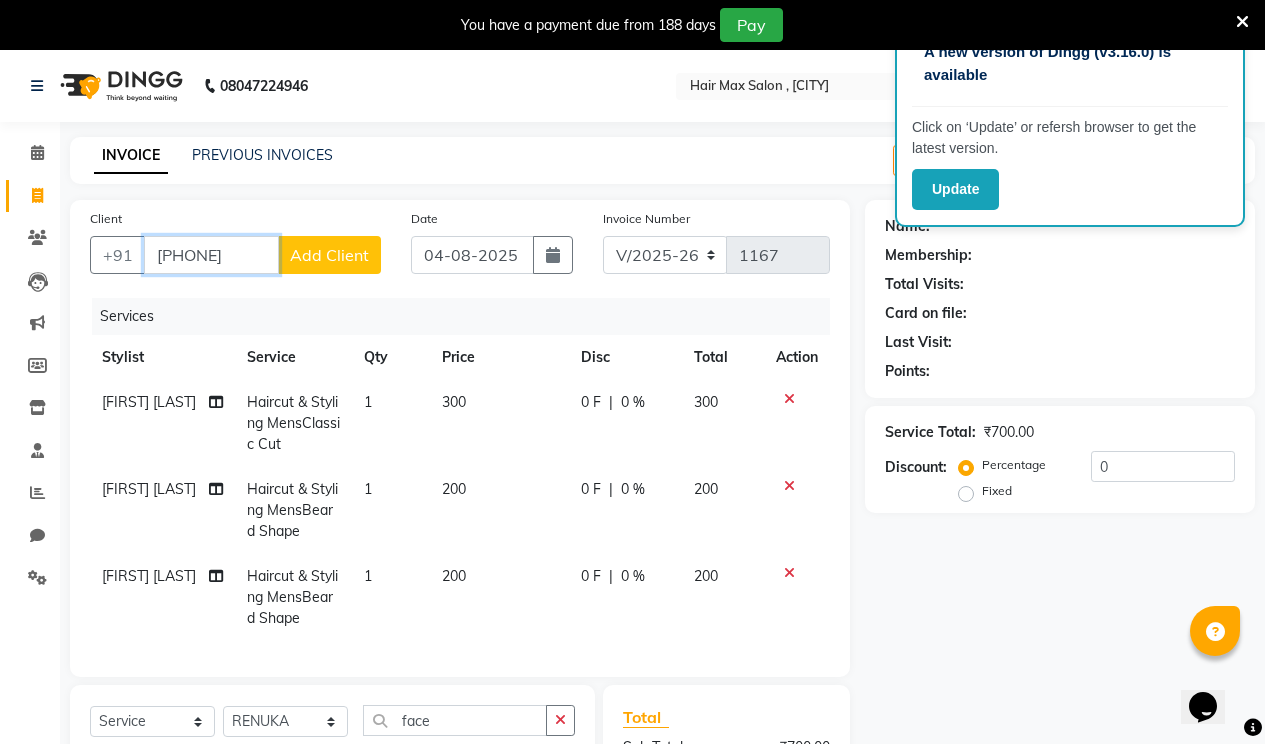 type on "[PHONE]" 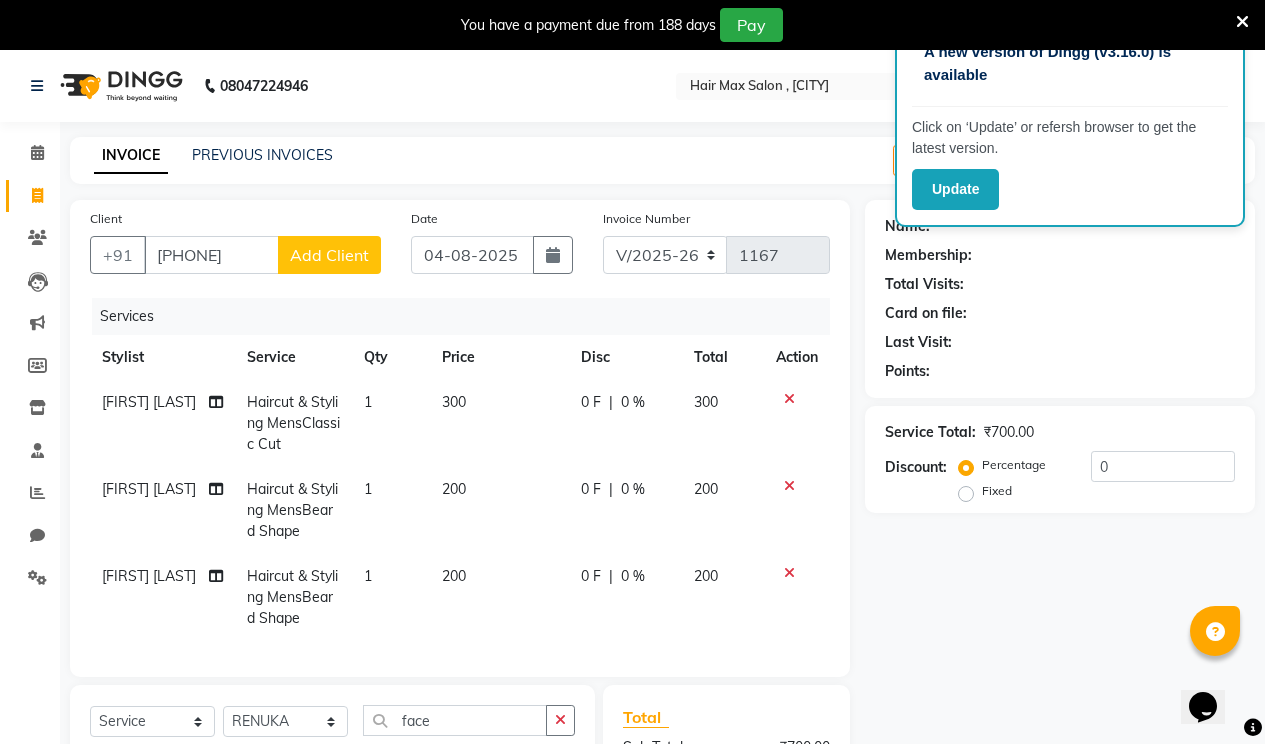 click on "Add Client" 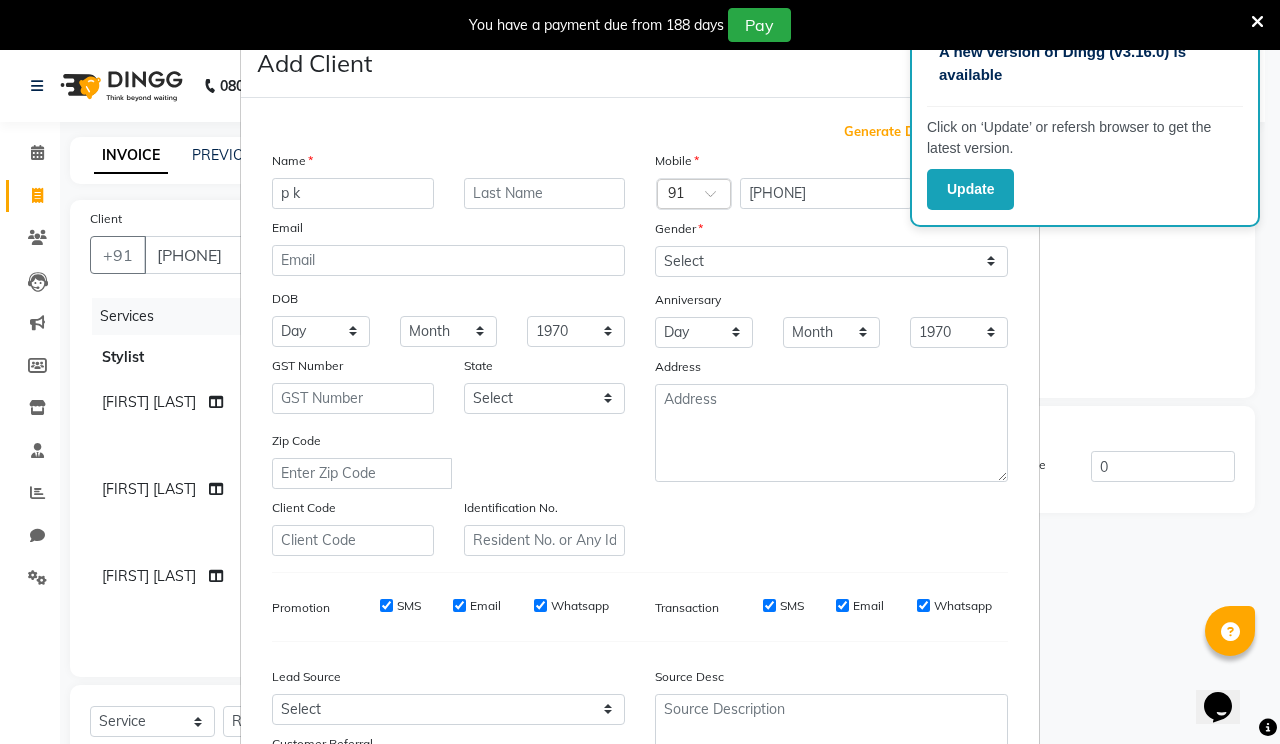 type on "p k" 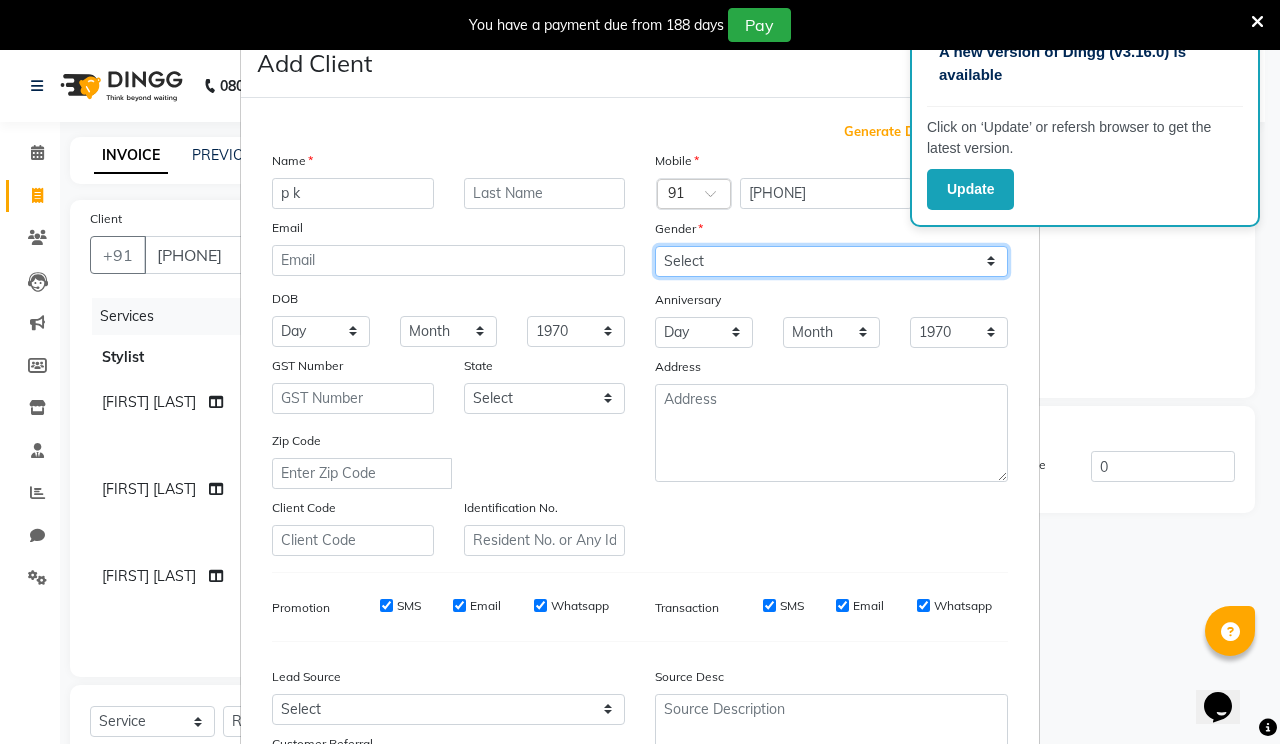 click on "Select Male Female Other Prefer Not To Say" at bounding box center (831, 261) 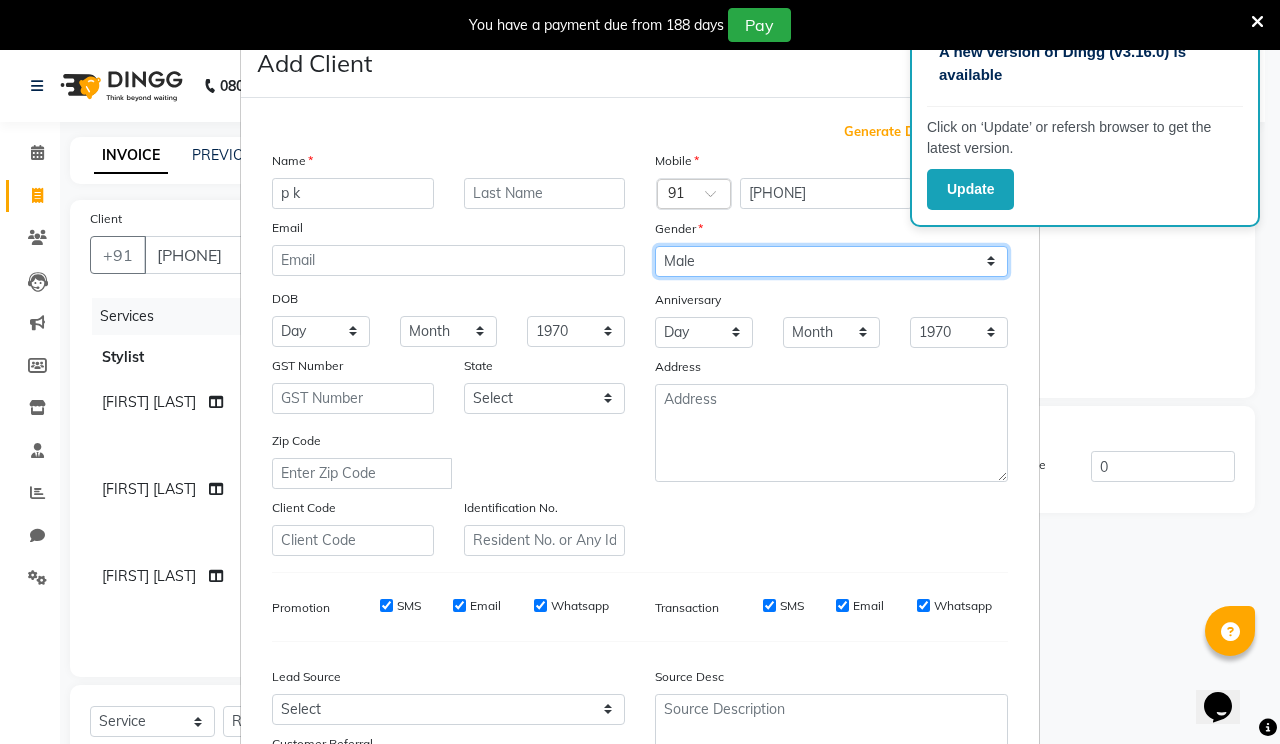 click on "Select Male Female Other Prefer Not To Say" at bounding box center (831, 261) 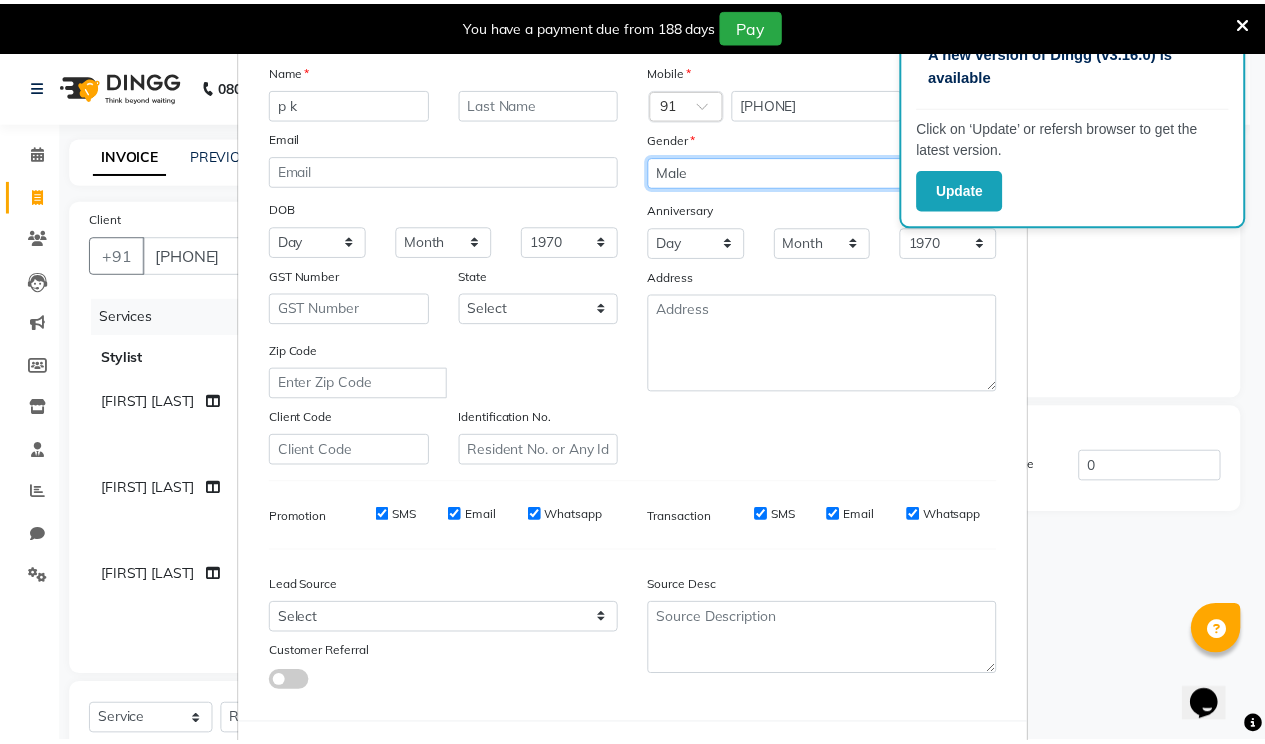 scroll, scrollTop: 179, scrollLeft: 0, axis: vertical 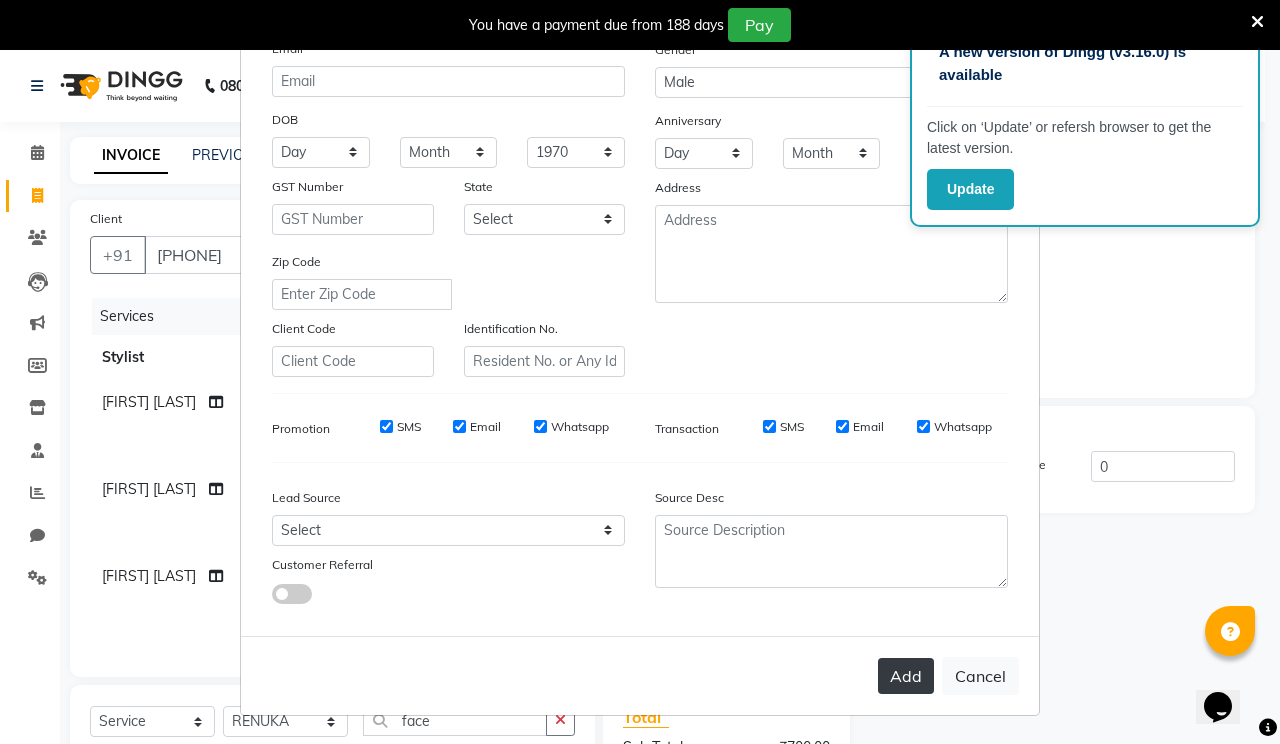 click on "Add" at bounding box center (906, 676) 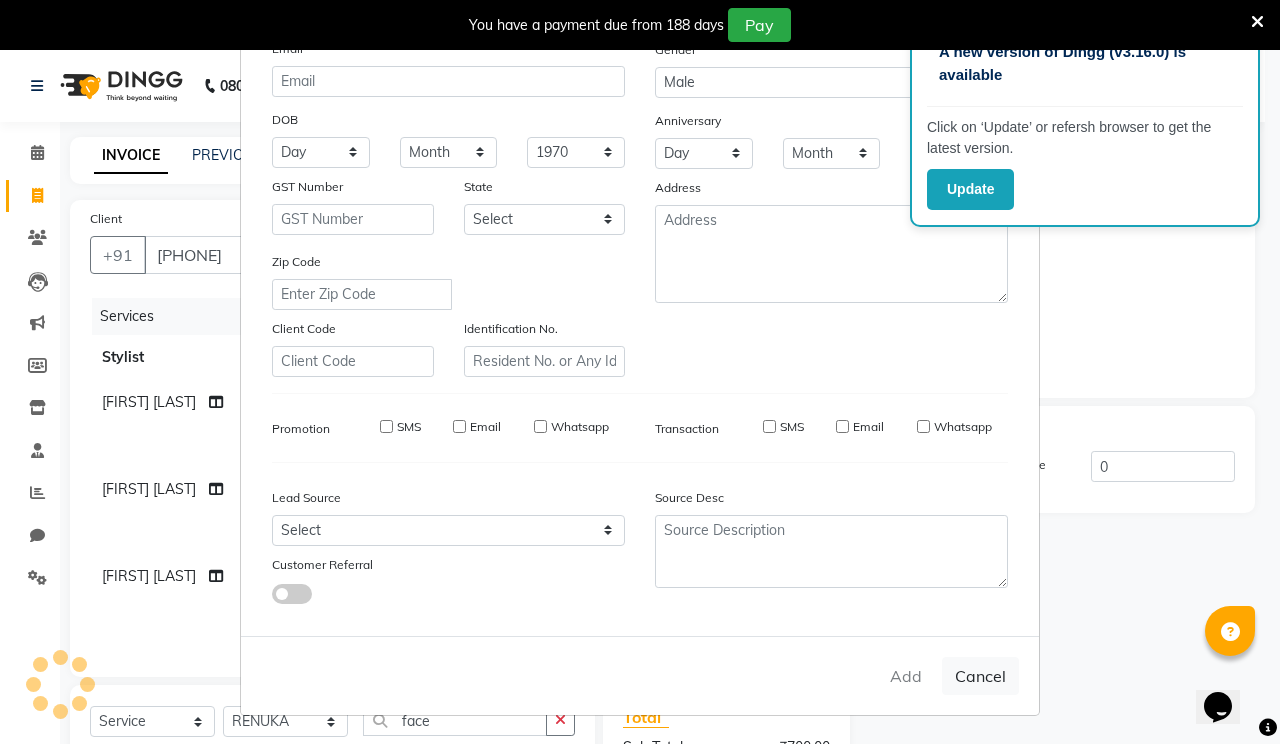 type 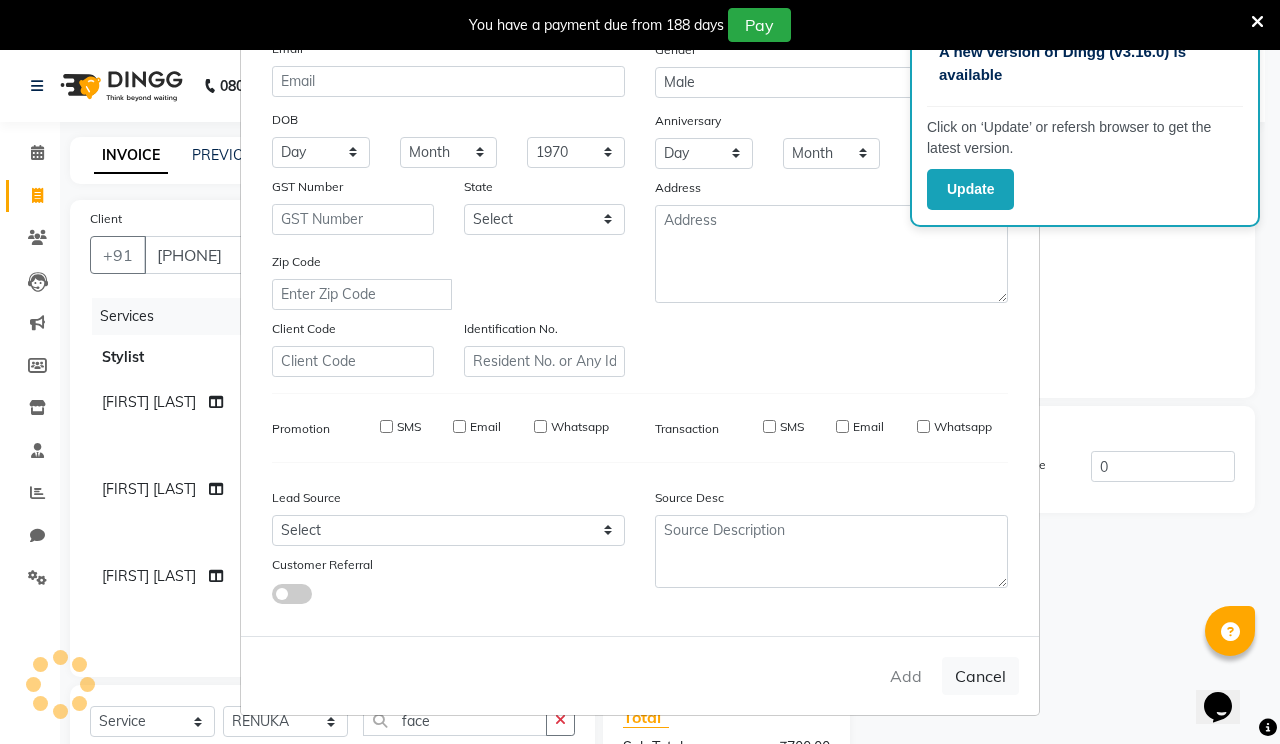 select 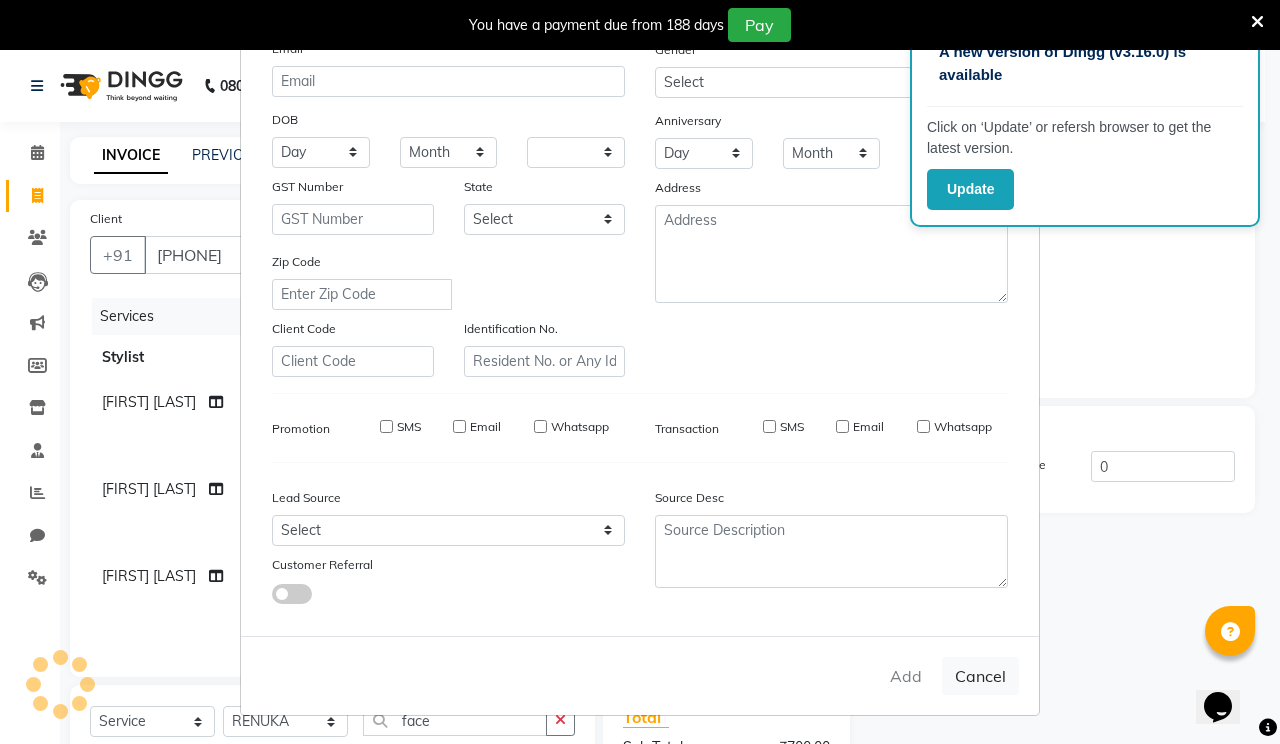 select on "1: Object" 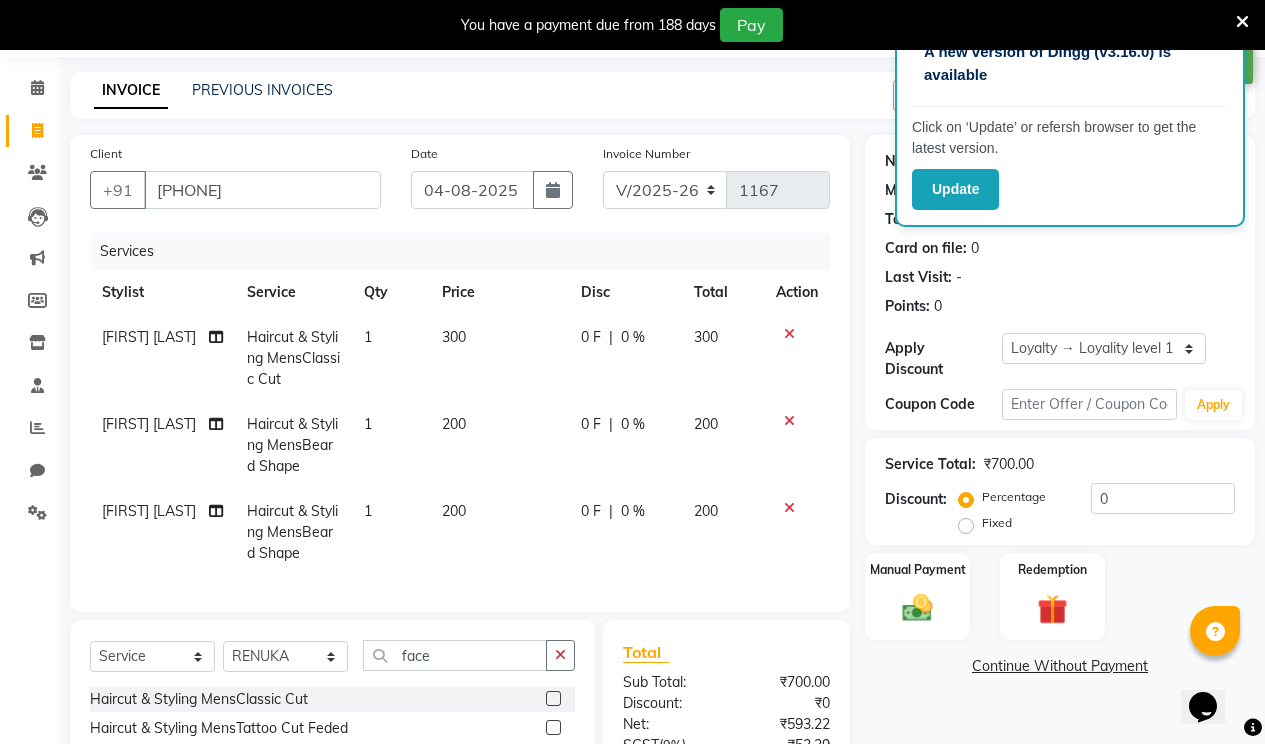 scroll, scrollTop: 100, scrollLeft: 0, axis: vertical 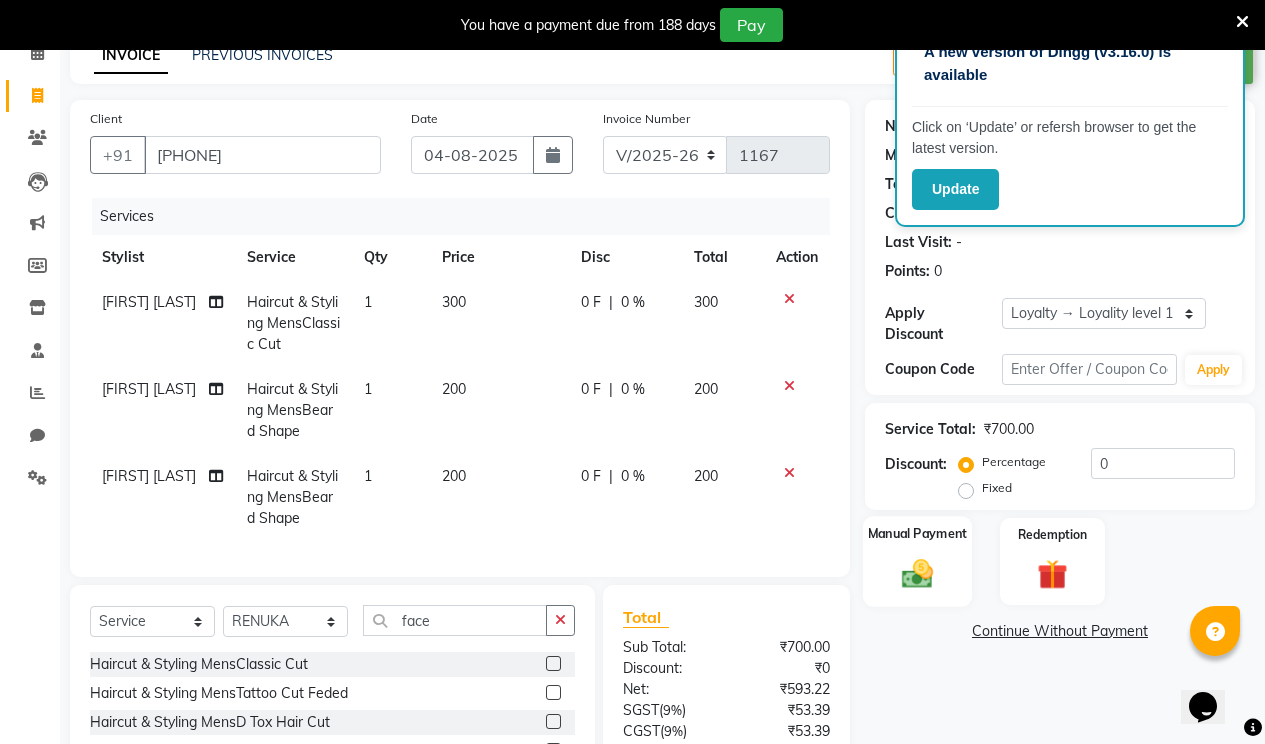 click 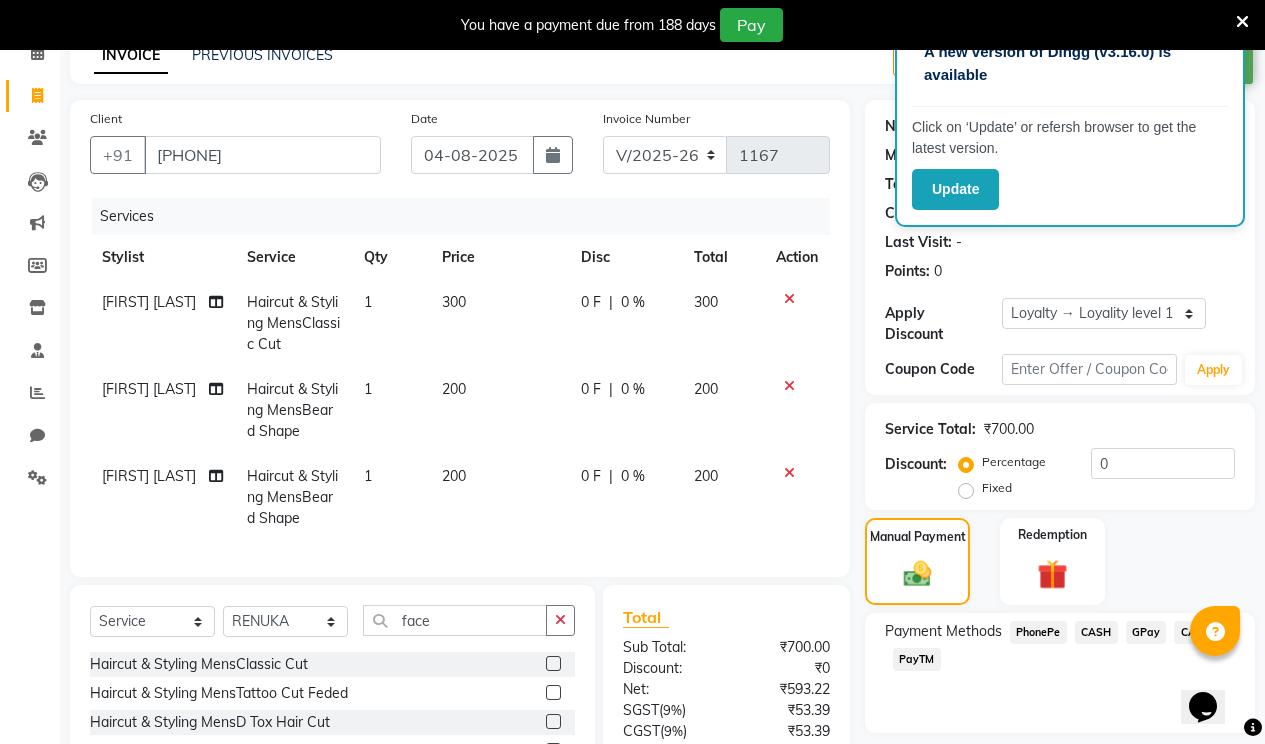 drag, startPoint x: 1096, startPoint y: 622, endPoint x: 1101, endPoint y: 613, distance: 10.29563 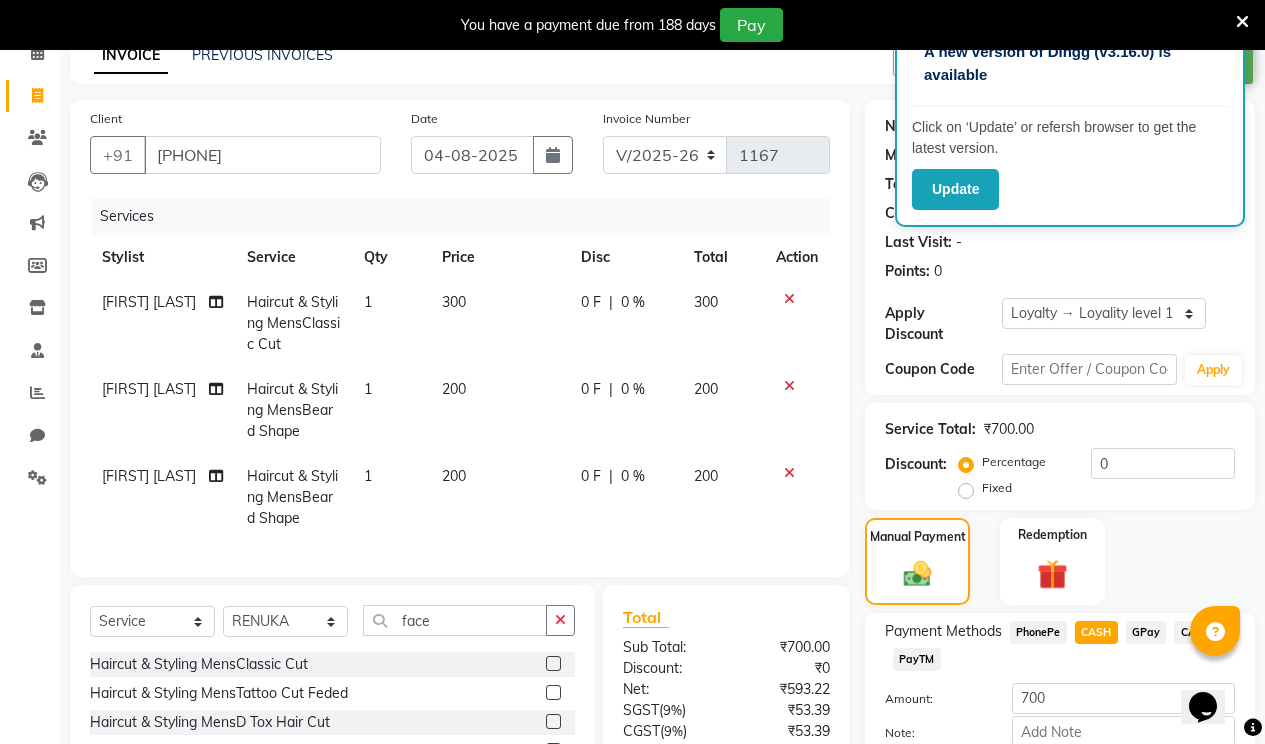 scroll, scrollTop: 281, scrollLeft: 0, axis: vertical 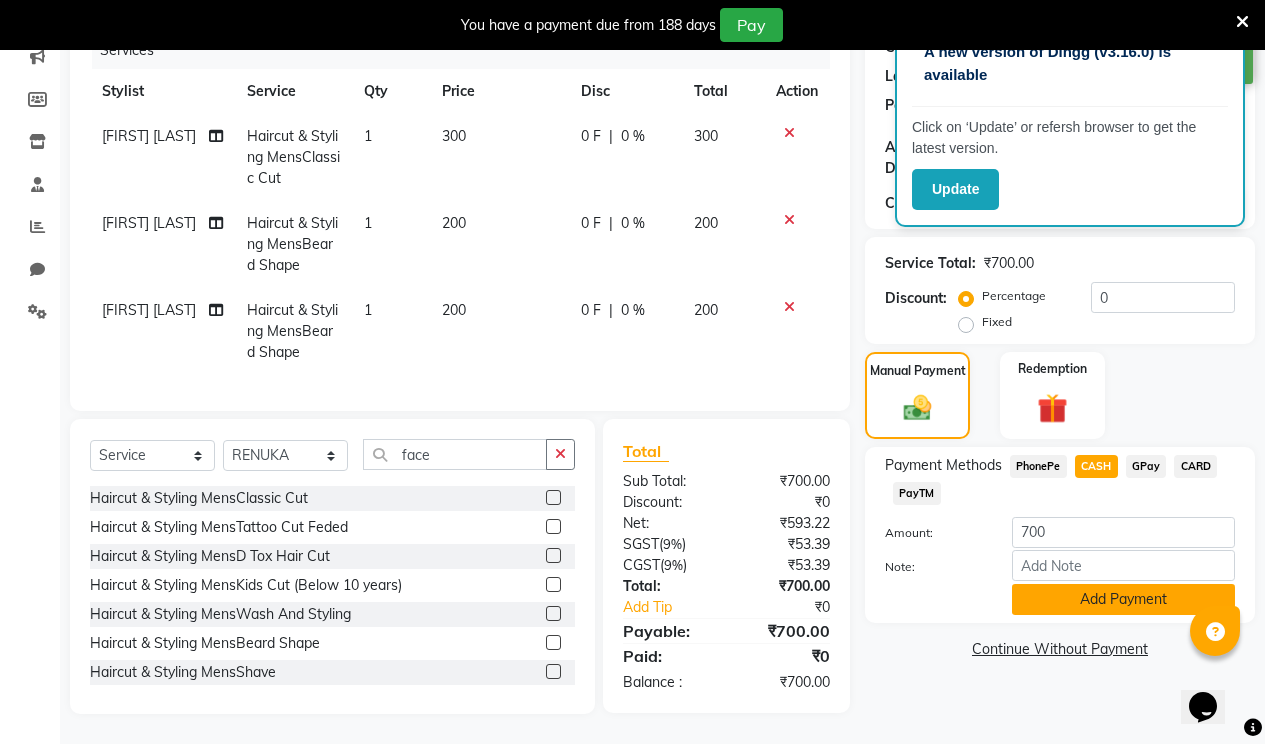 click on "Add Payment" 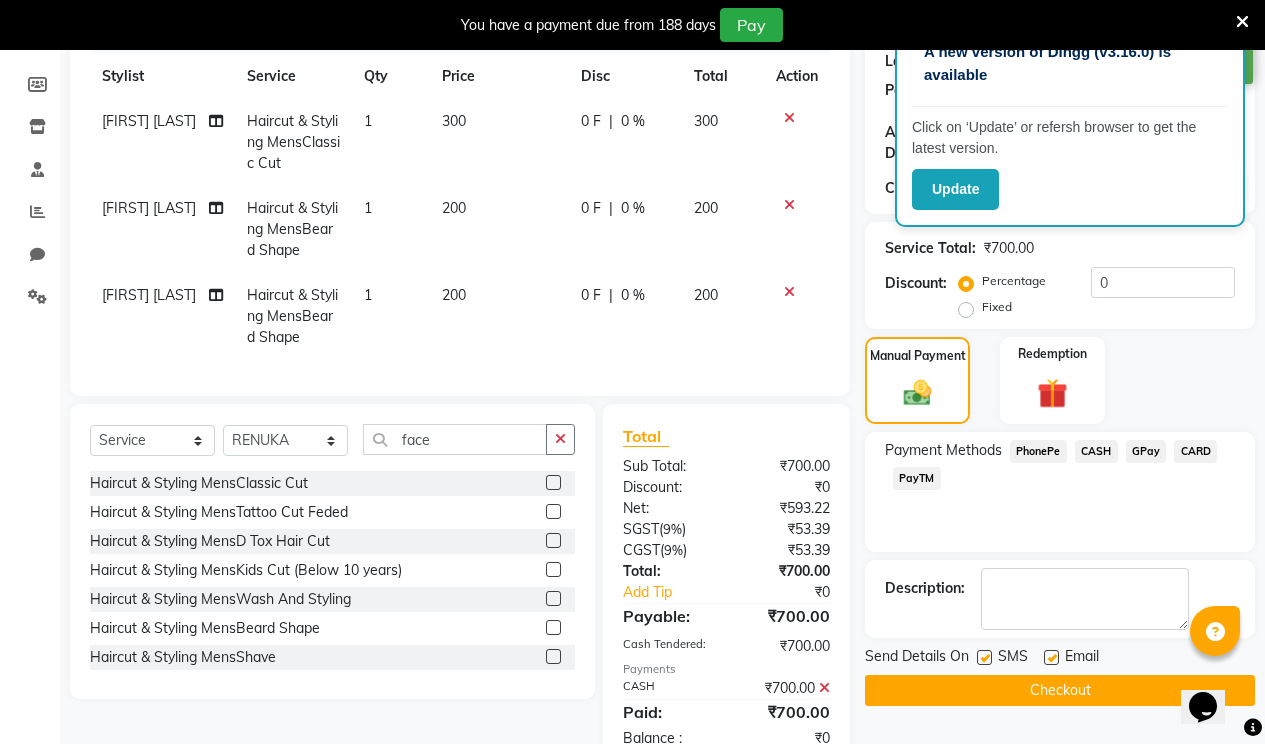 click on "Email" 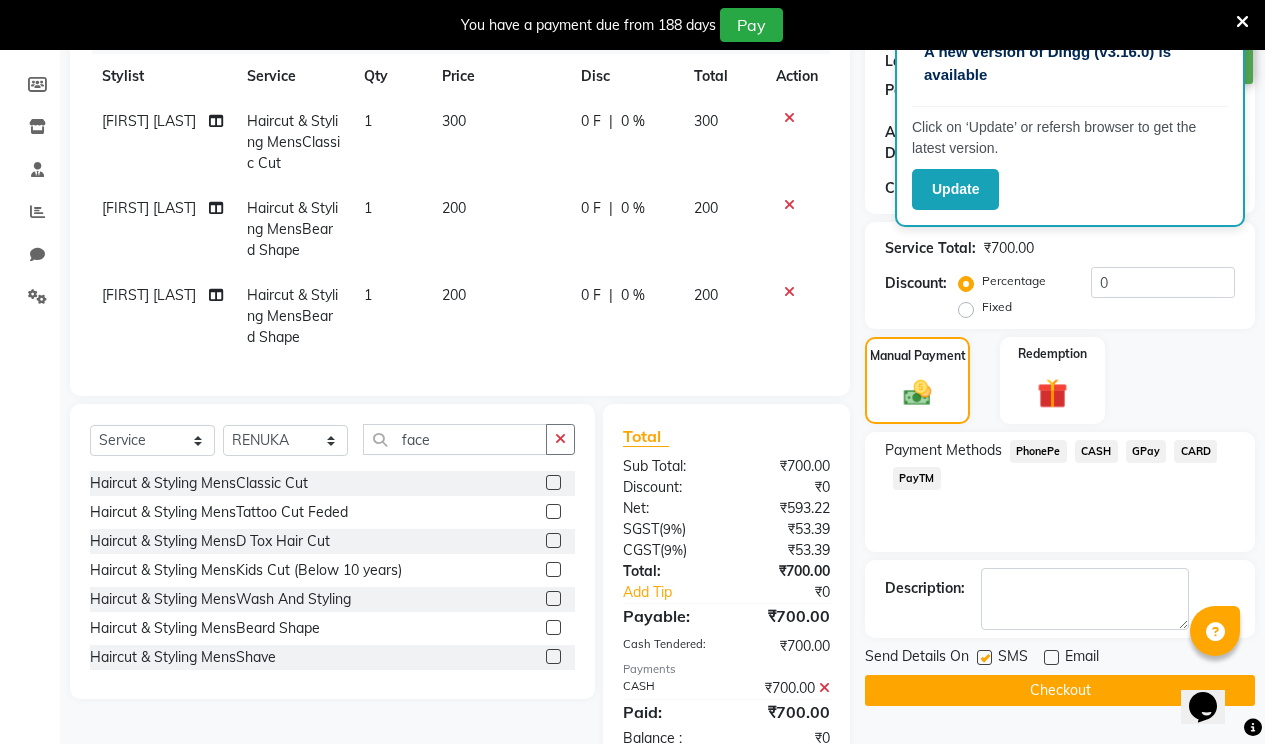 click 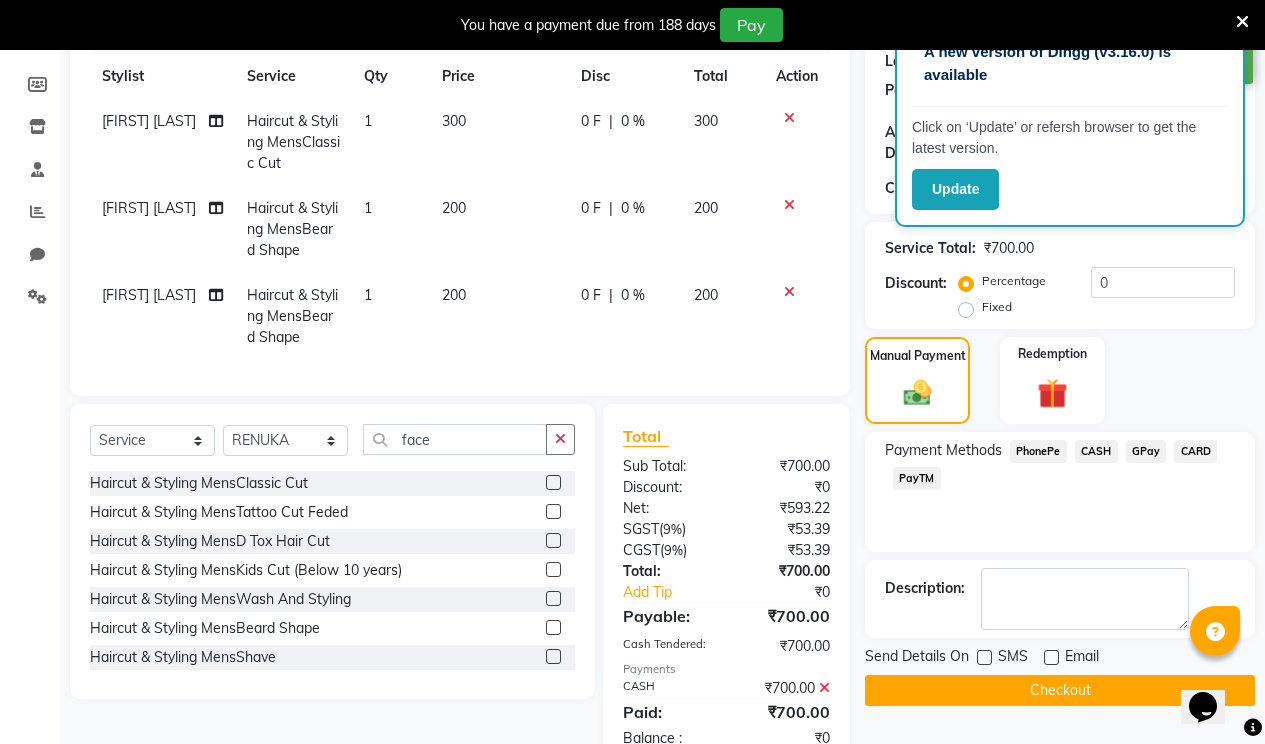 click on "Checkout" 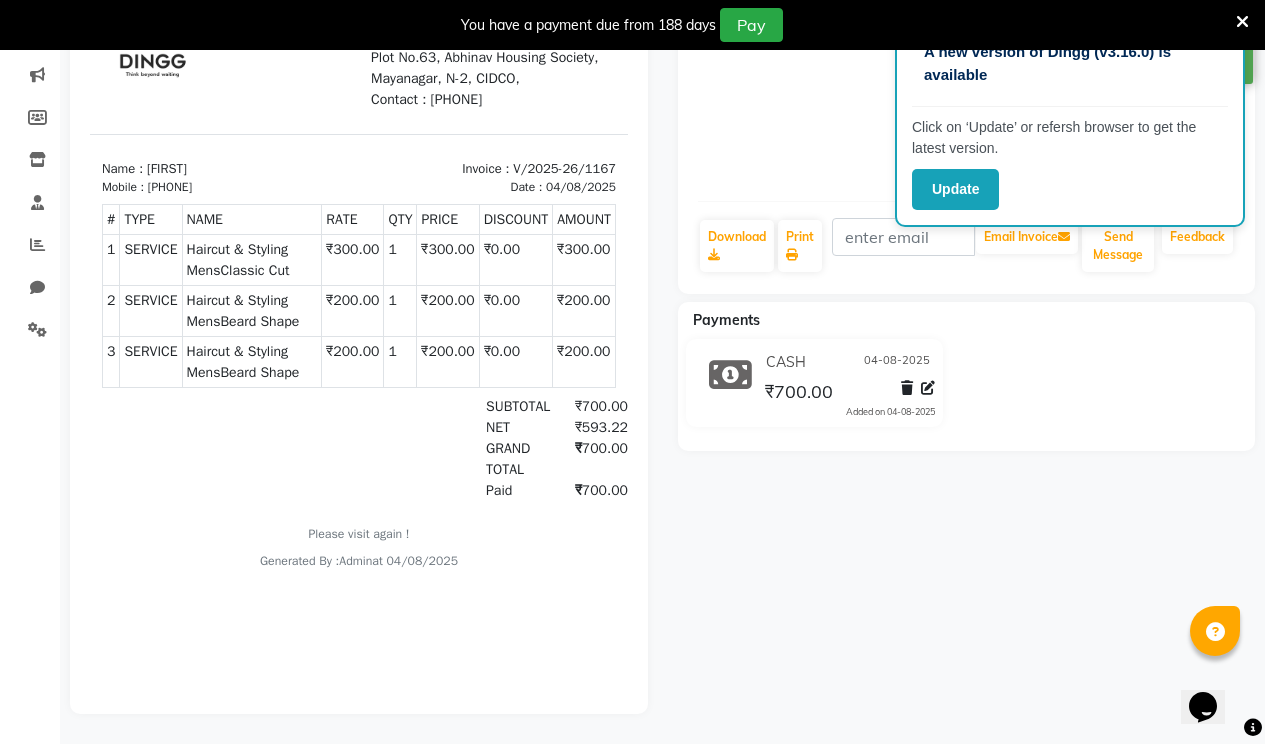 scroll, scrollTop: 0, scrollLeft: 0, axis: both 